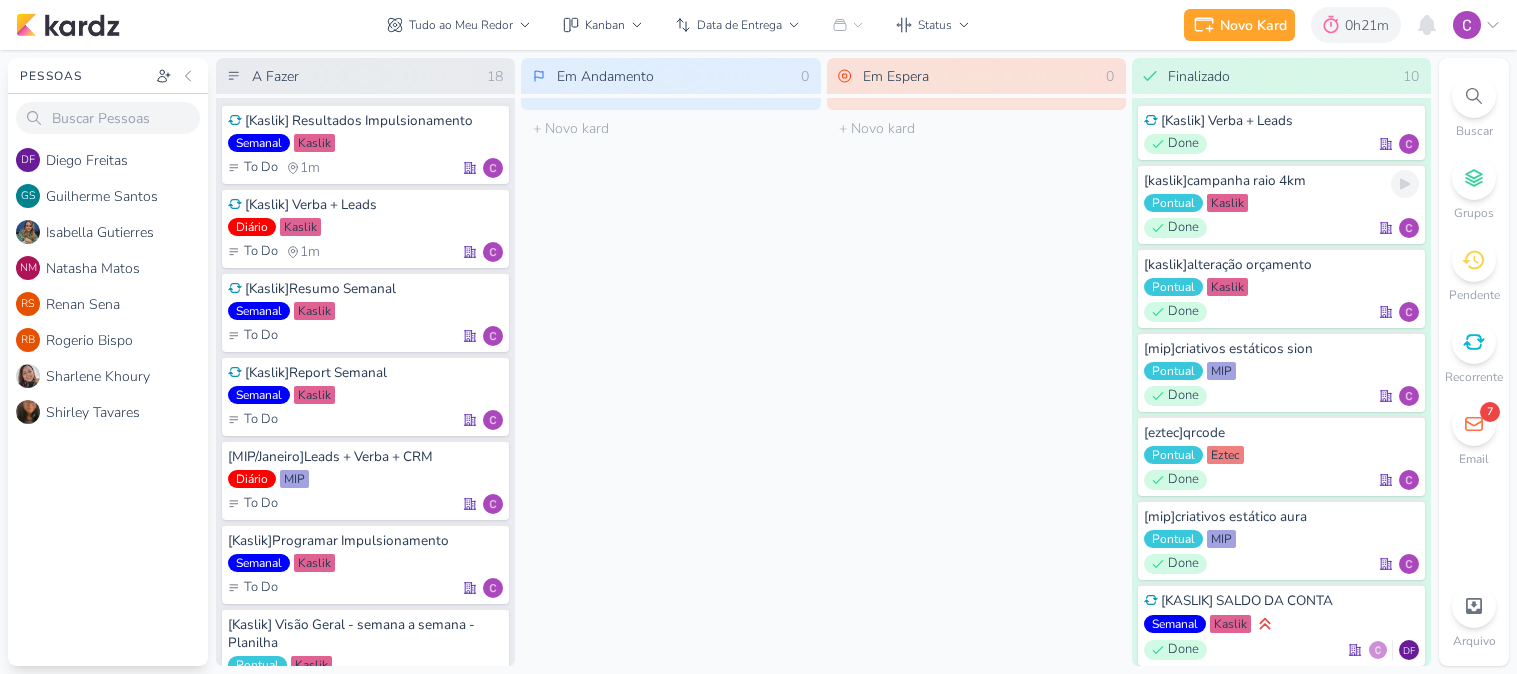 scroll, scrollTop: 0, scrollLeft: 0, axis: both 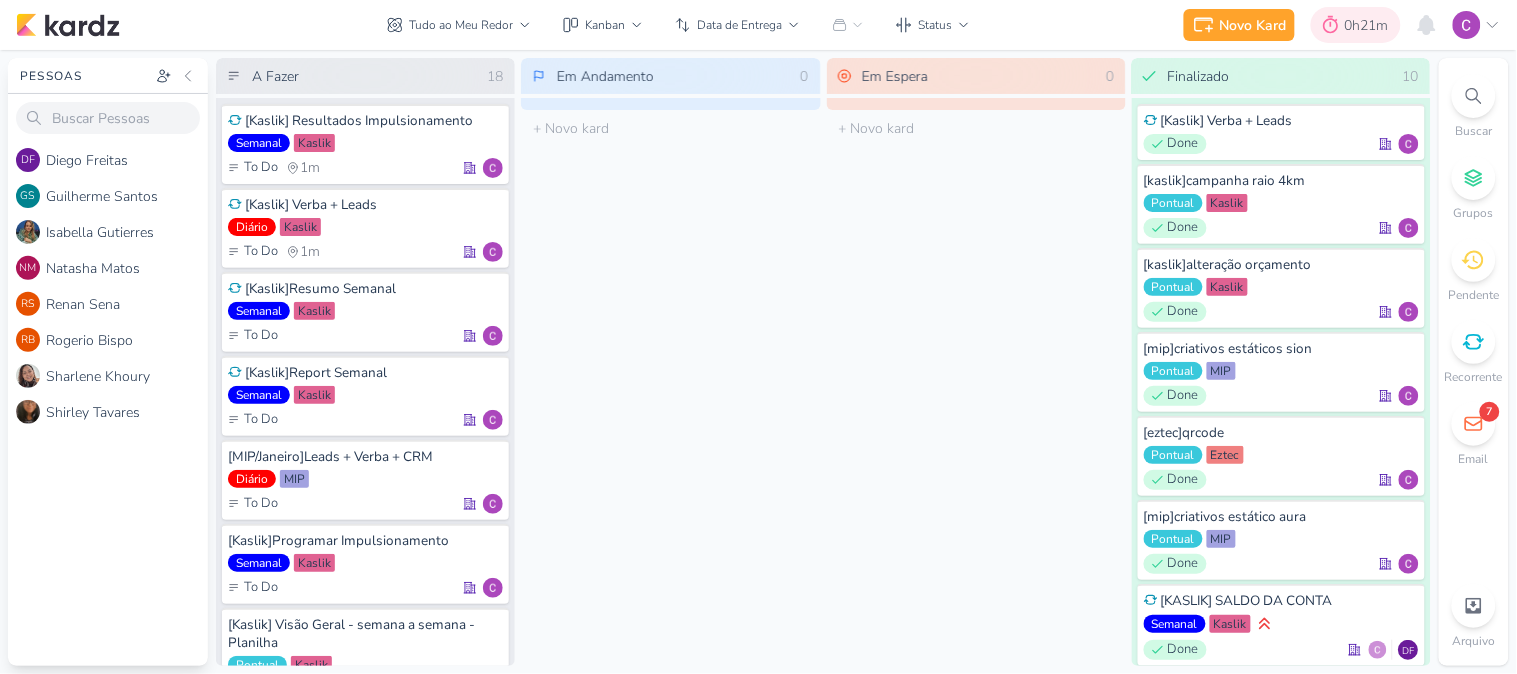 click on "0h21m" at bounding box center (1370, 25) 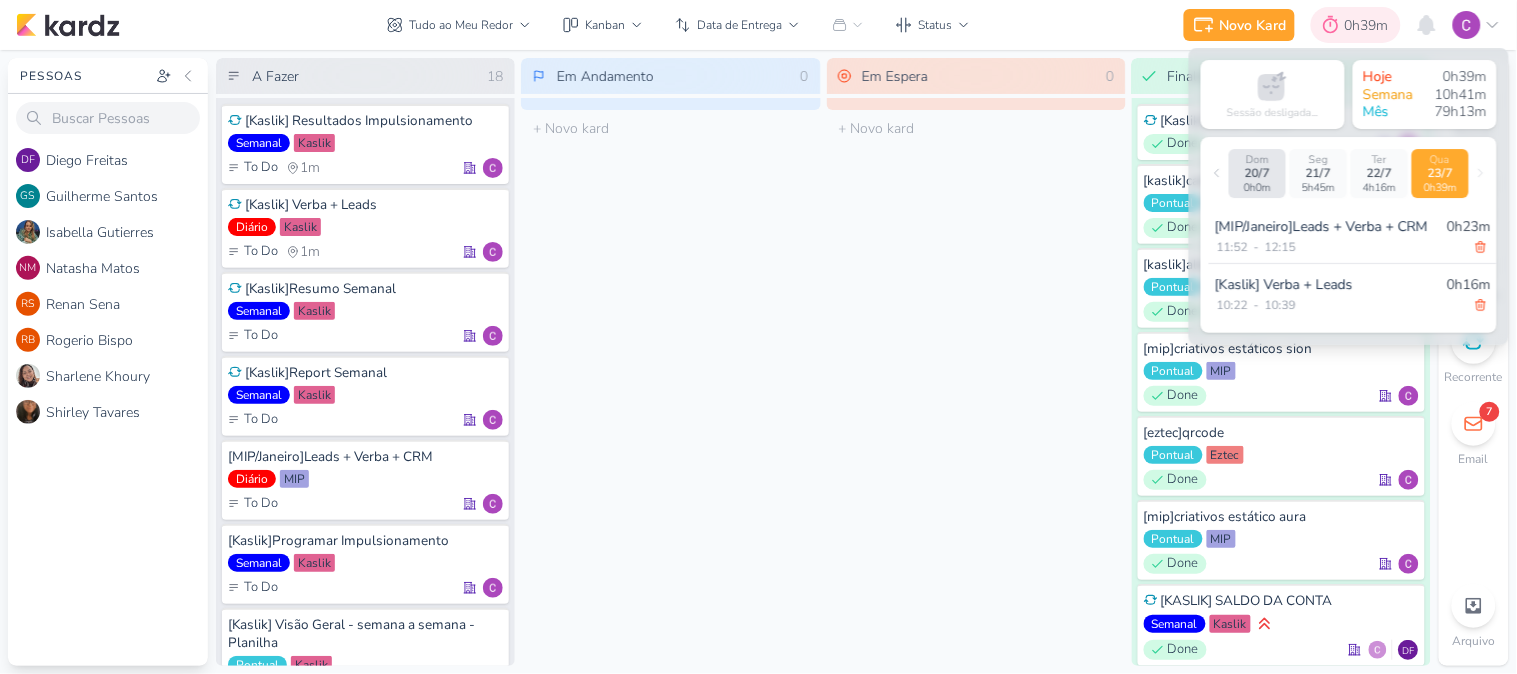 click on "0h39m" at bounding box center (1370, 25) 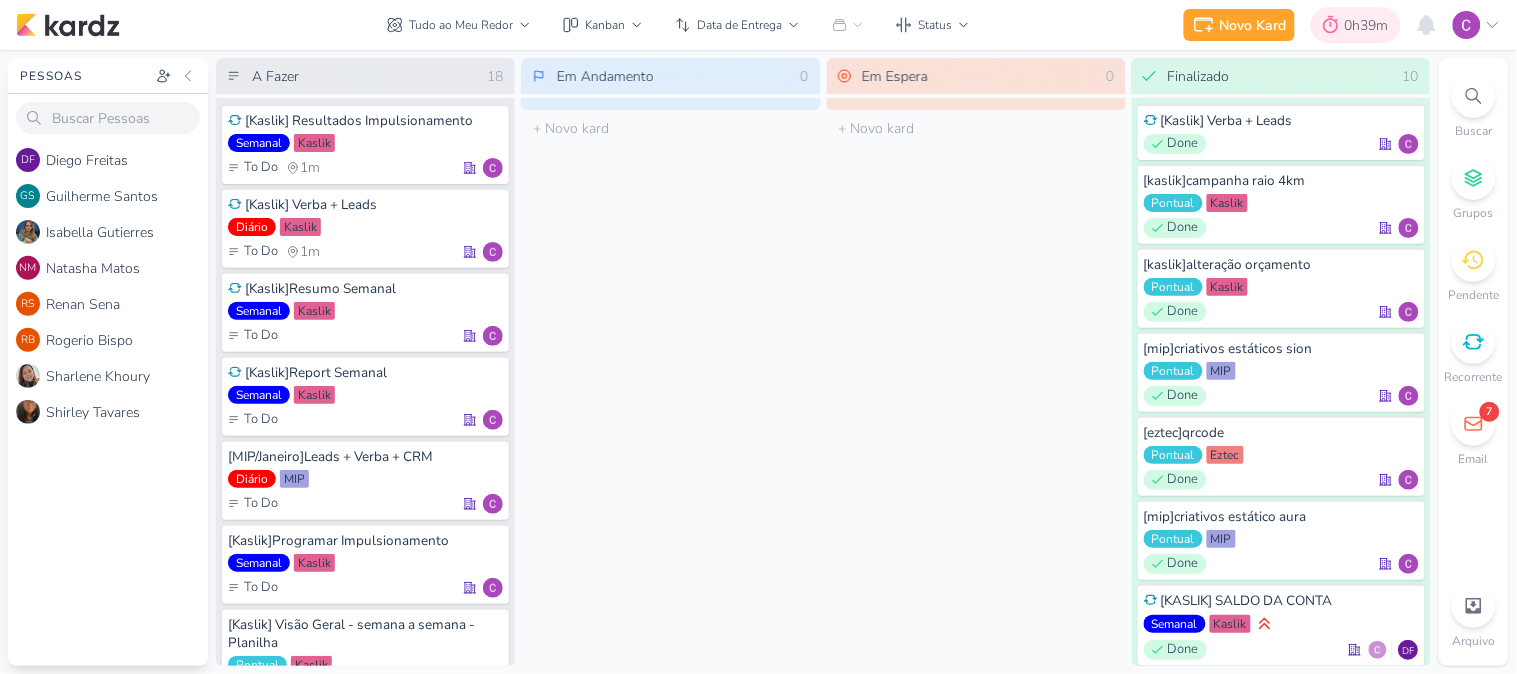 click on "0h39m" at bounding box center (1370, 25) 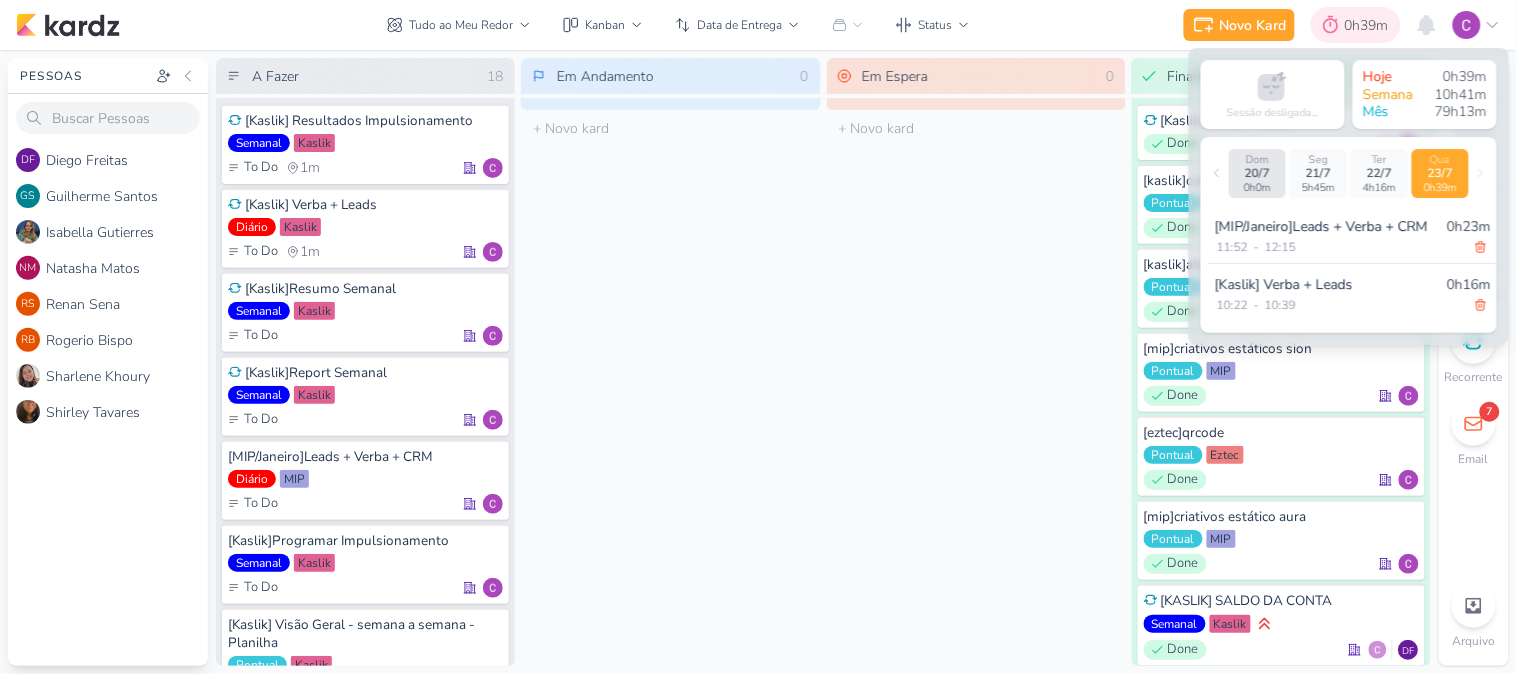 click on "0h39m" at bounding box center (1370, 25) 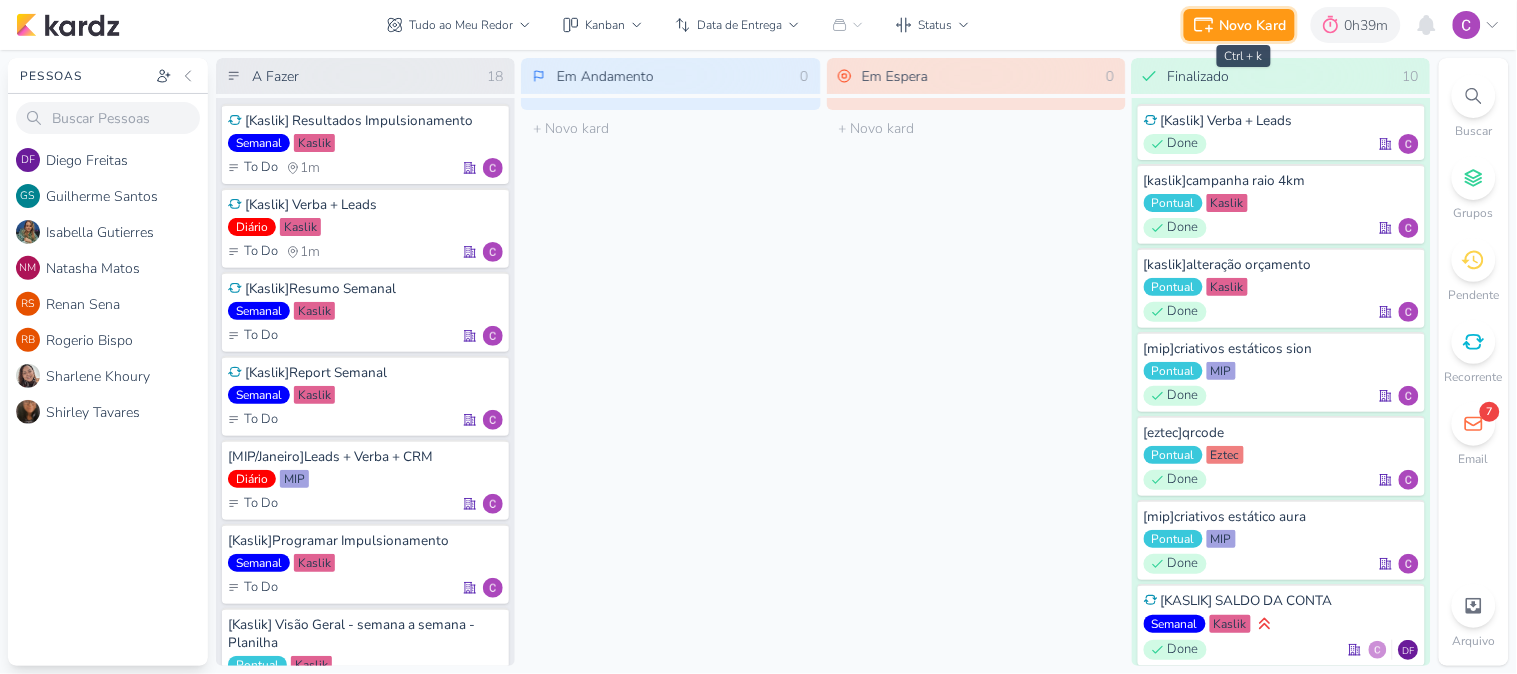 click on "Novo Kard" at bounding box center (1253, 25) 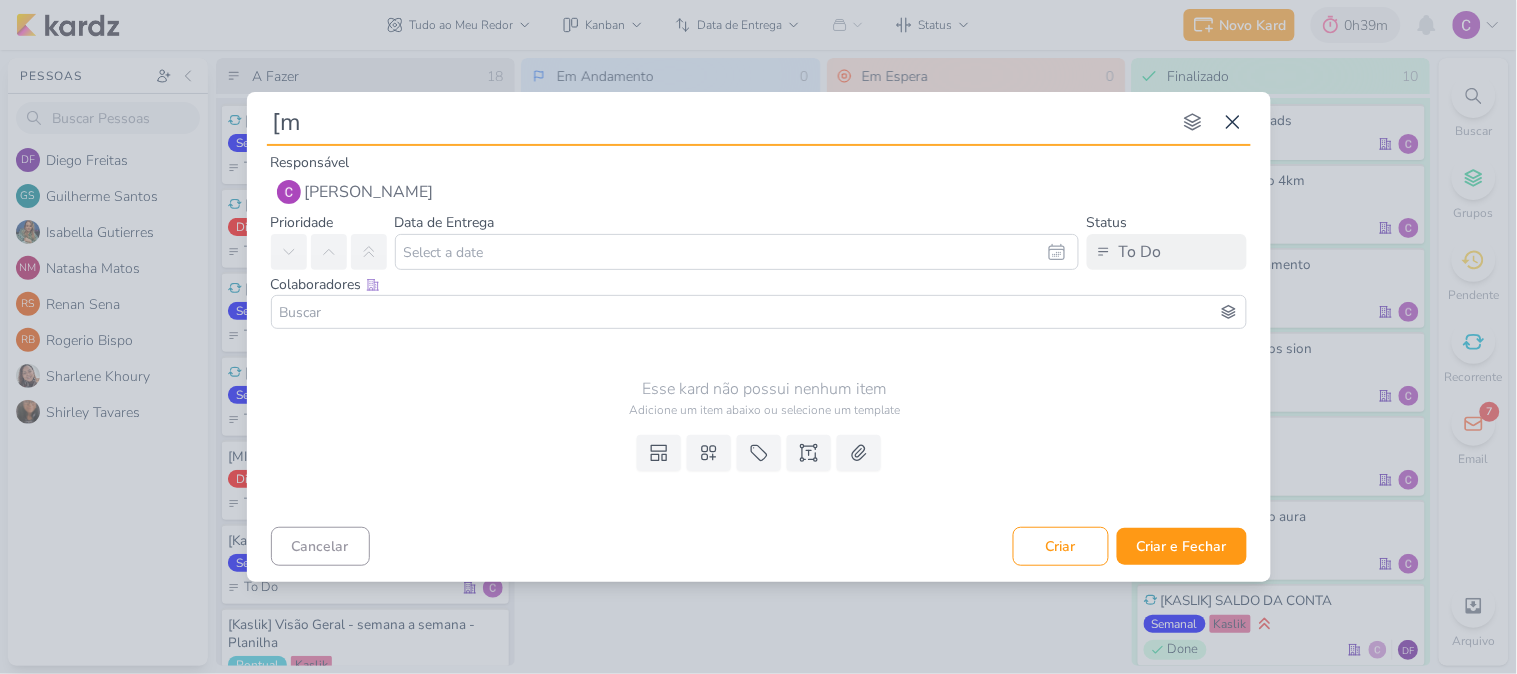type on "[mi" 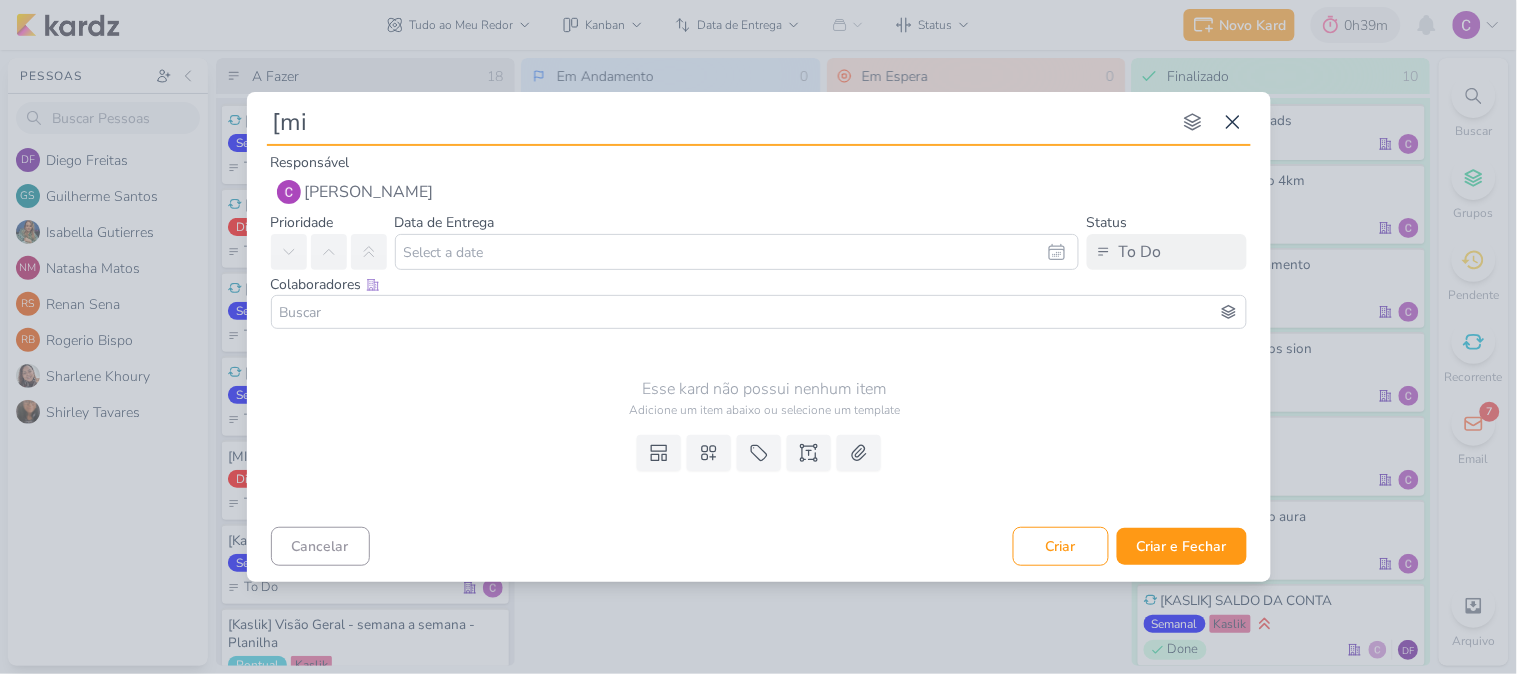 type 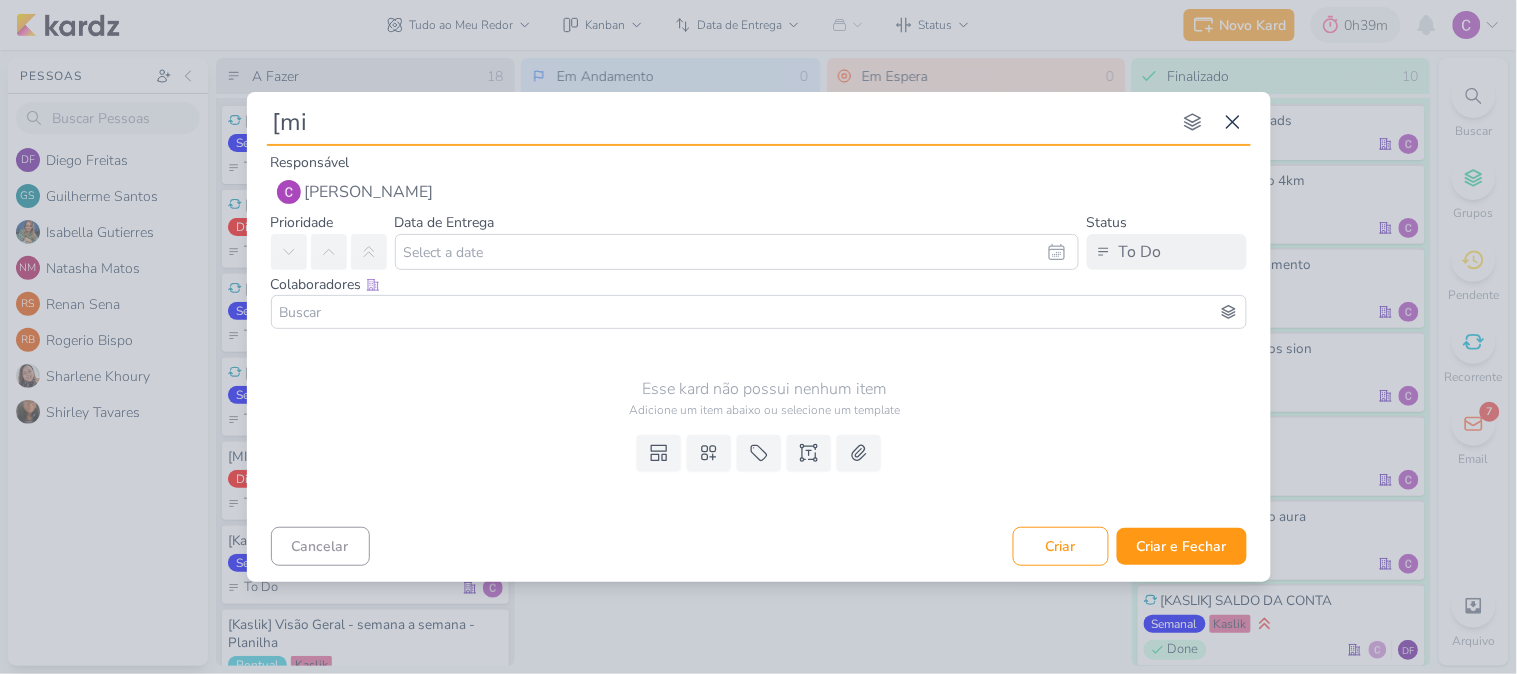 type on "[mip" 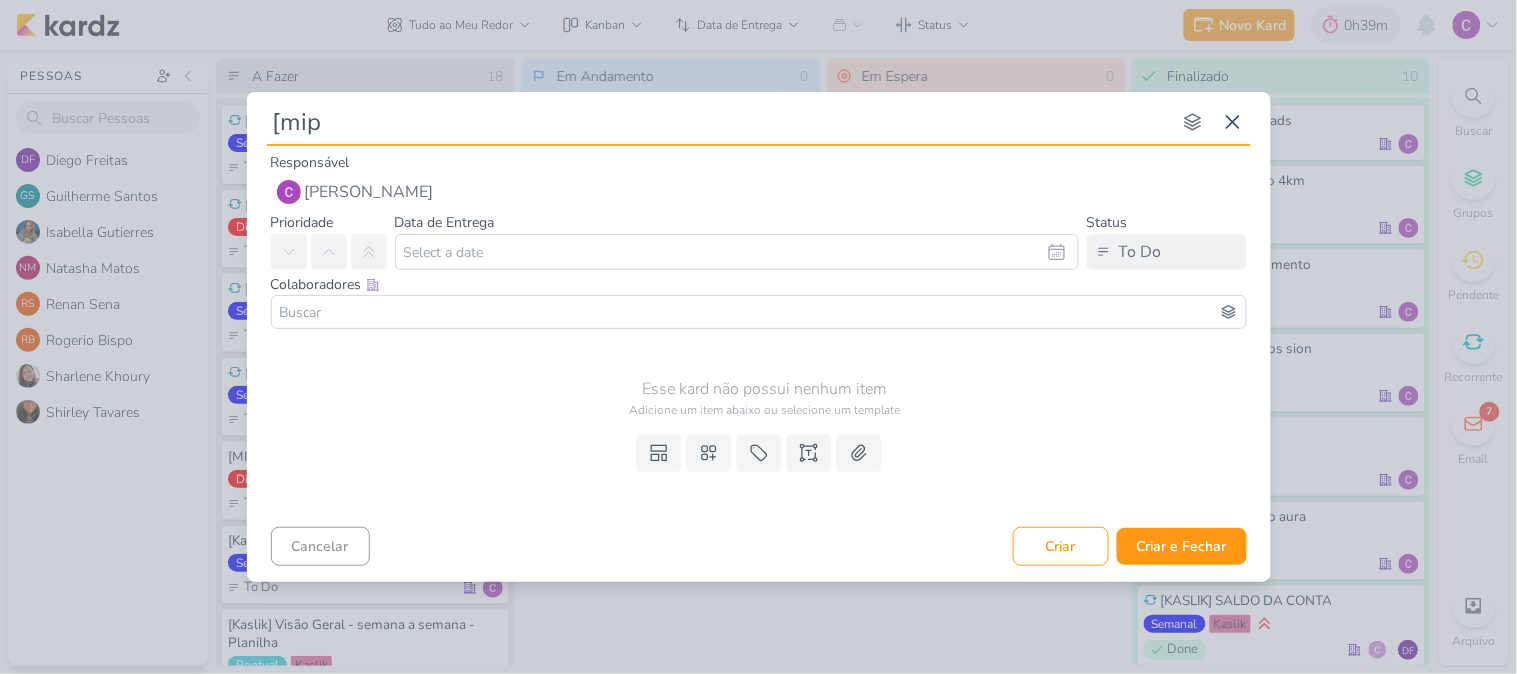 type 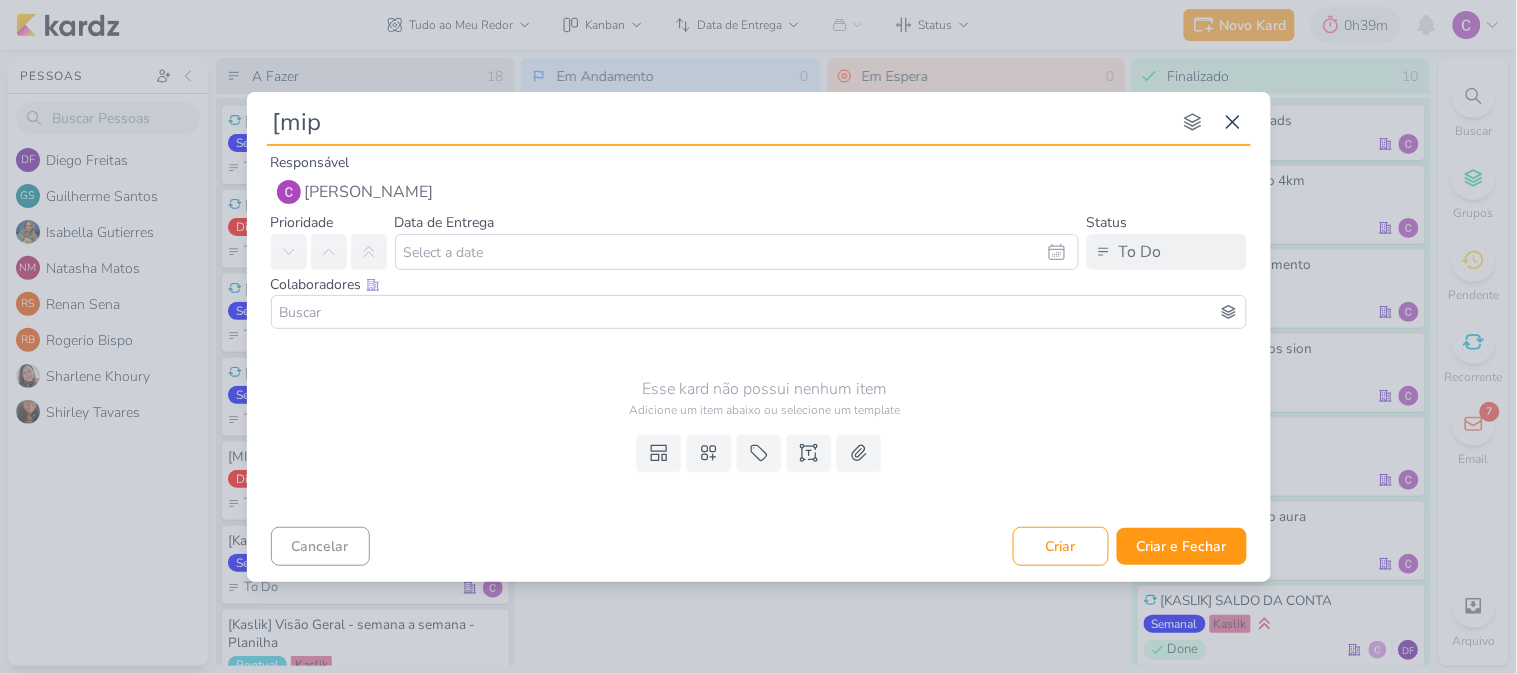 type on "[mip]" 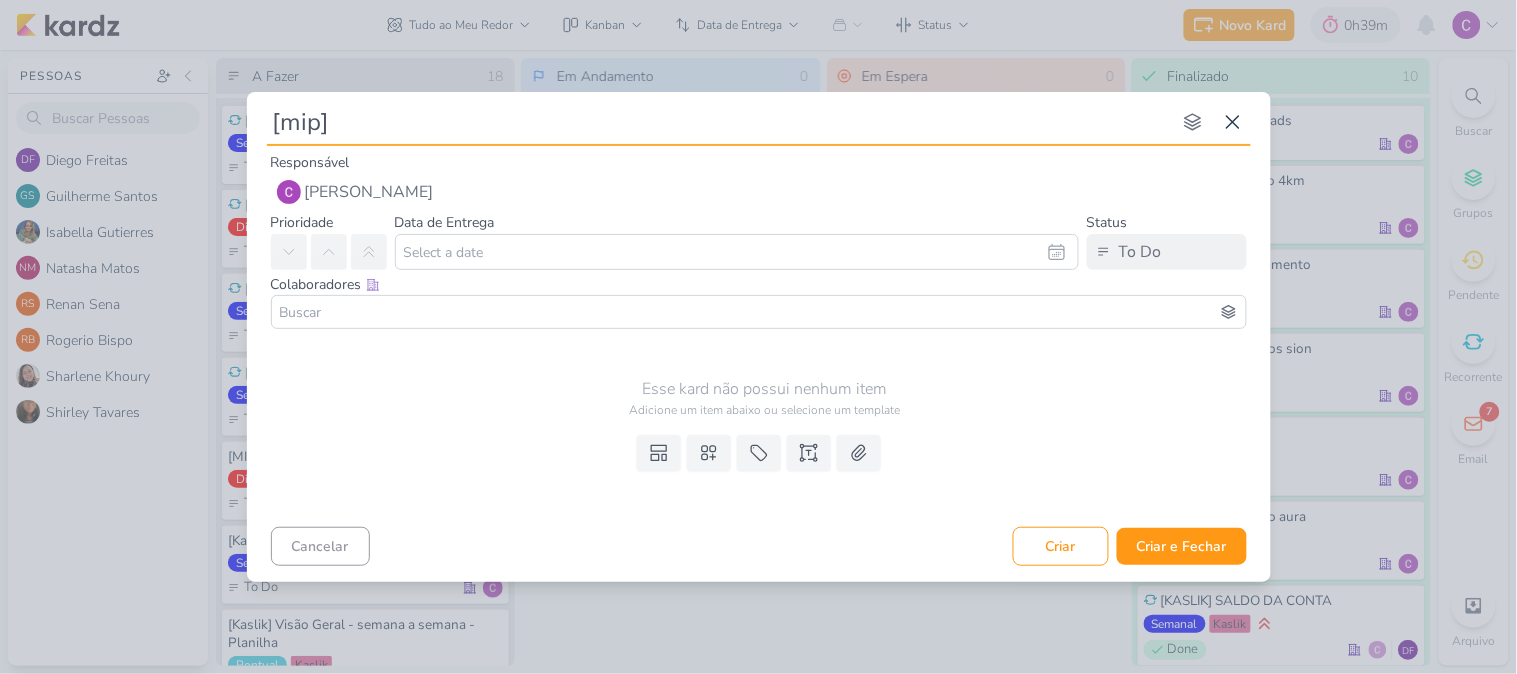 type 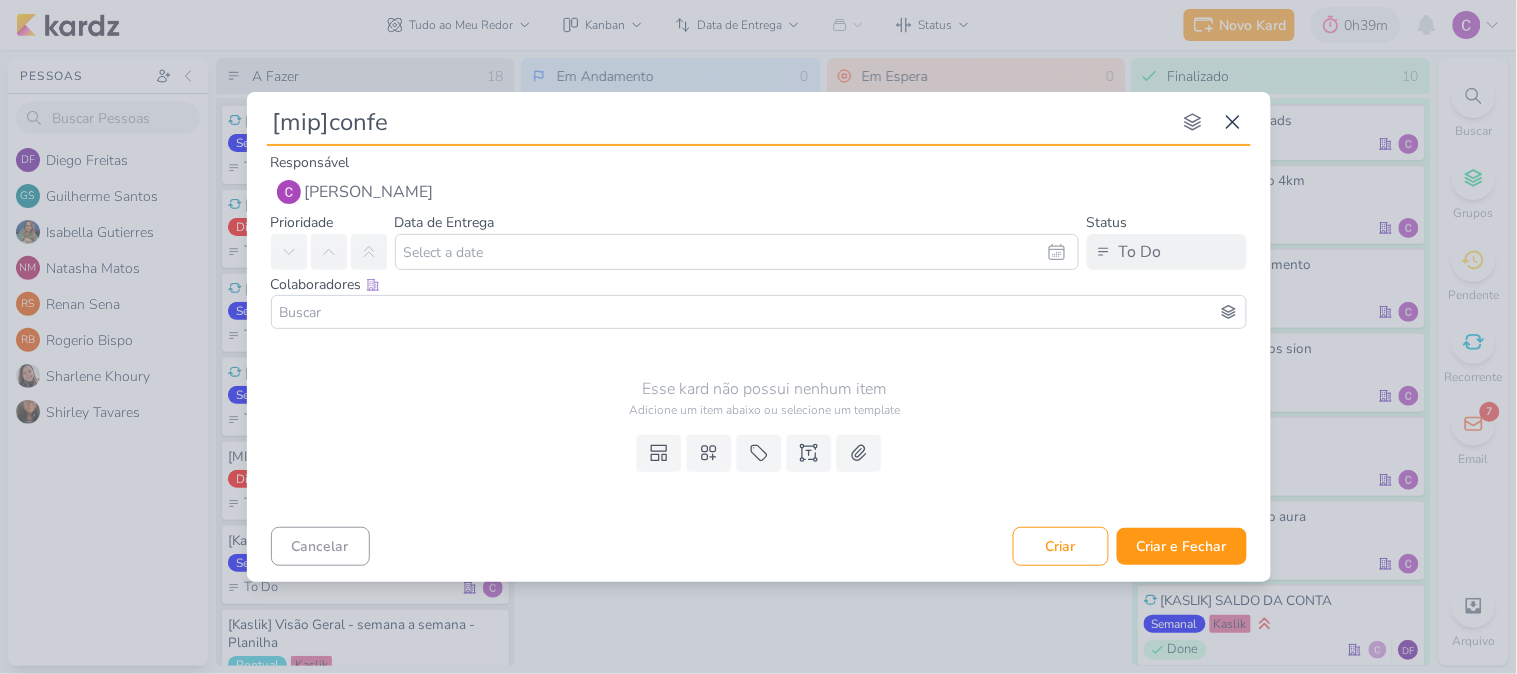 type on "[mip]confer" 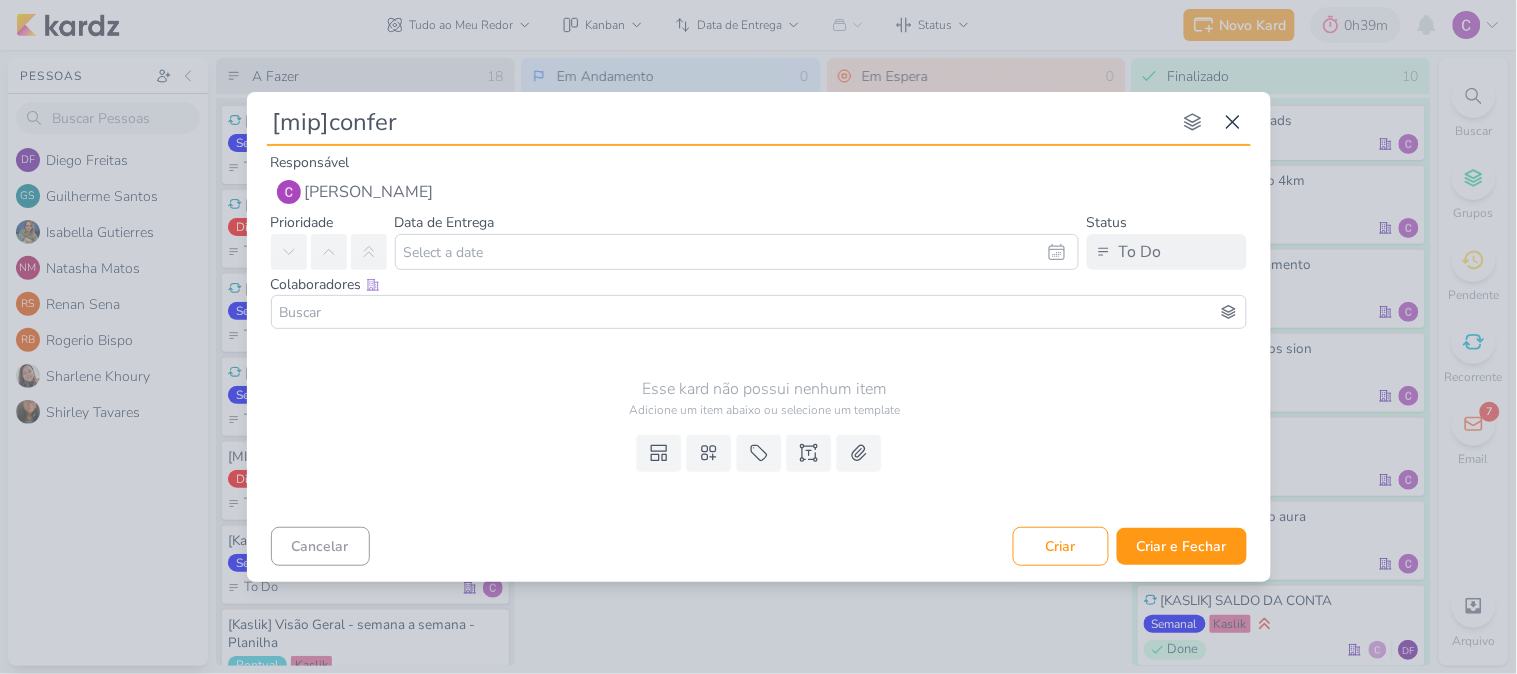 type 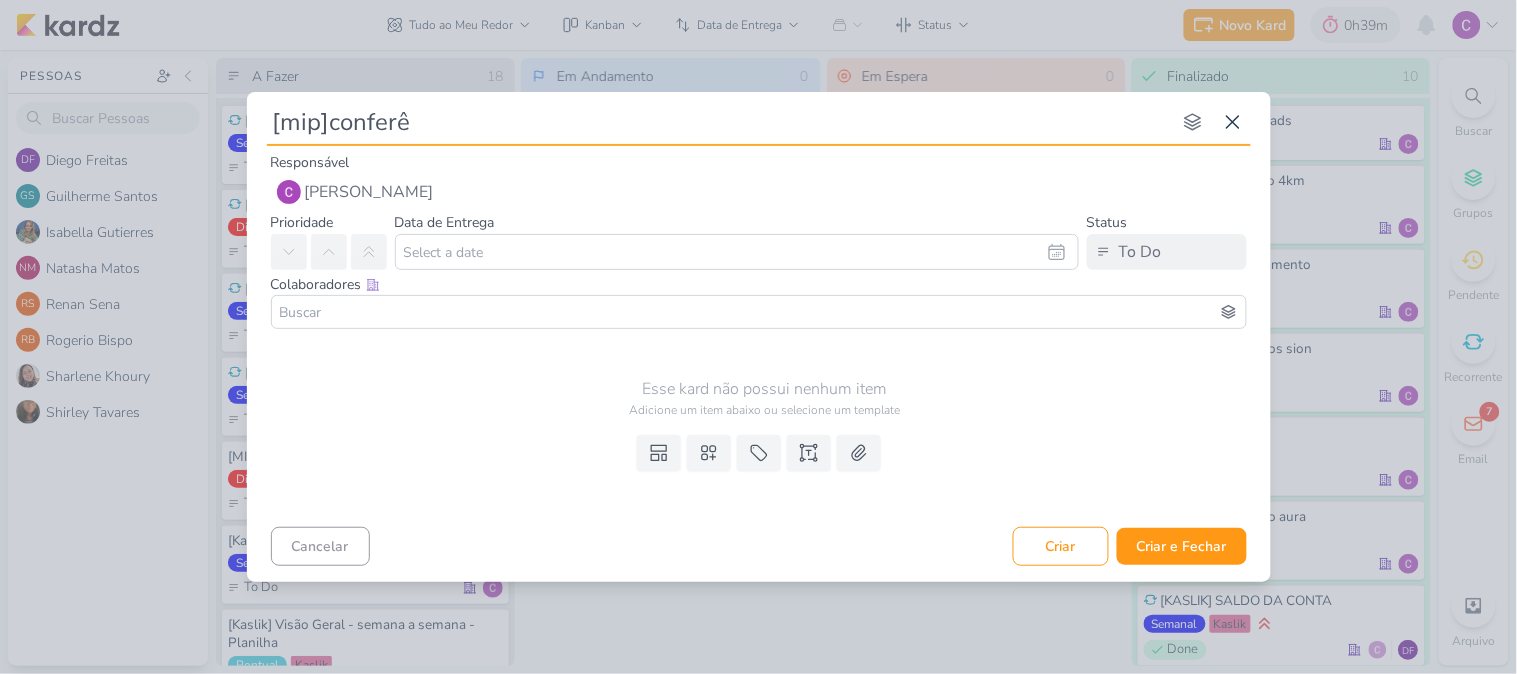type on "[mip]conferên" 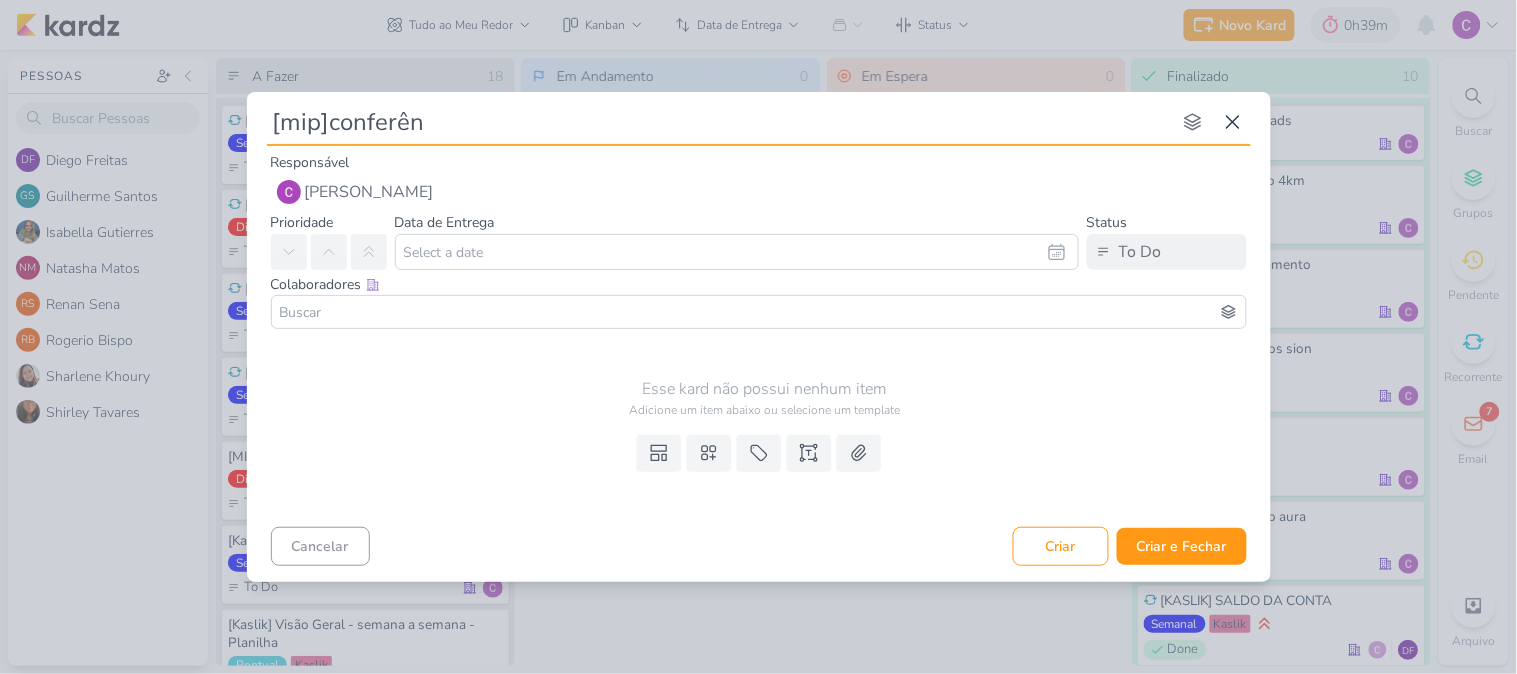 type 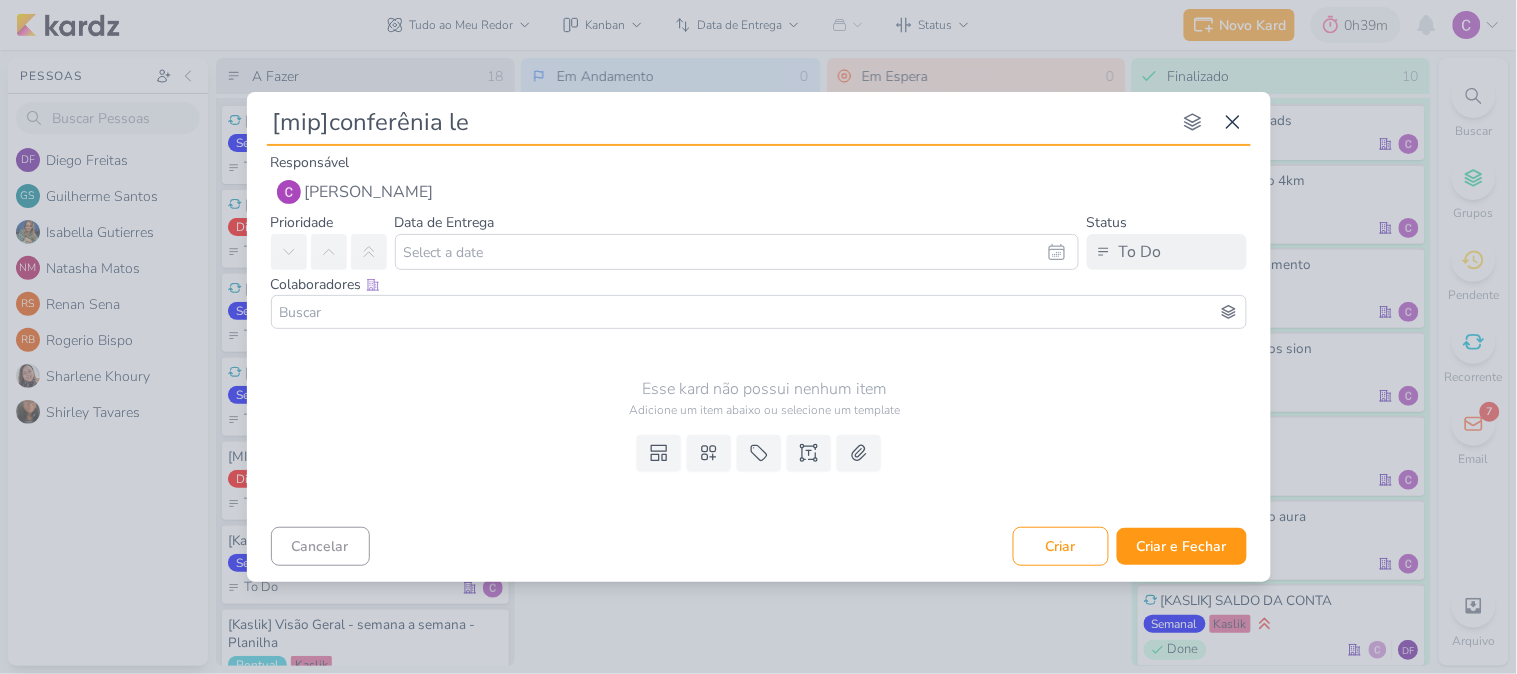 type on "[mip]conferênia lea" 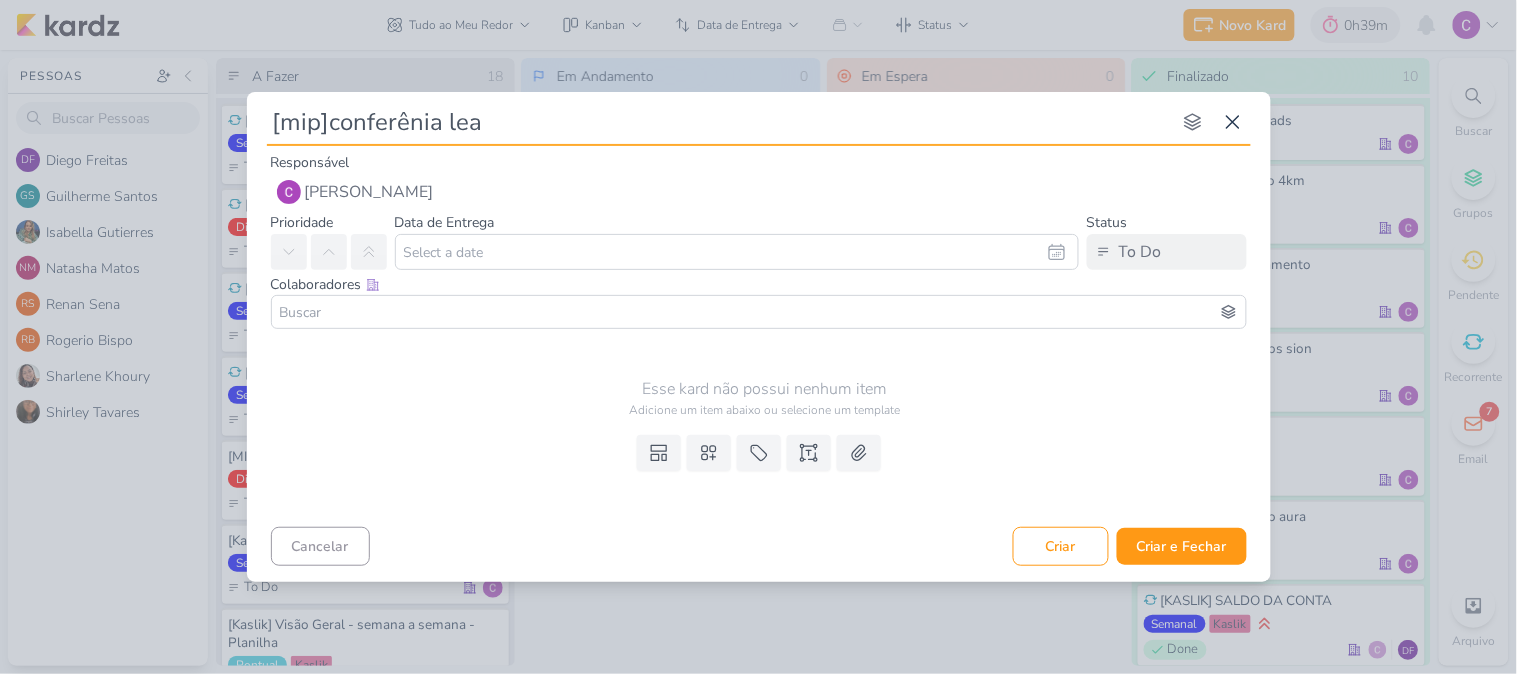 type 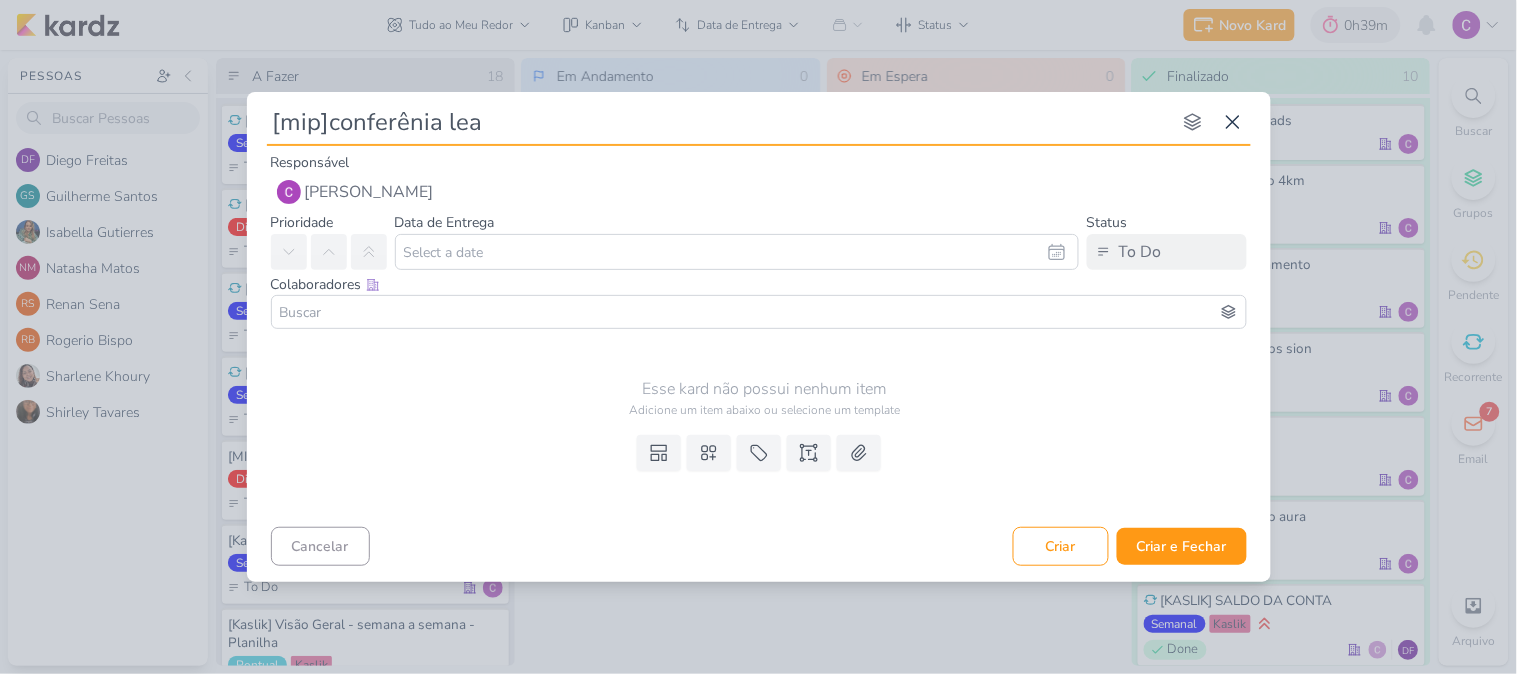 type on "[mip]conferênia lead" 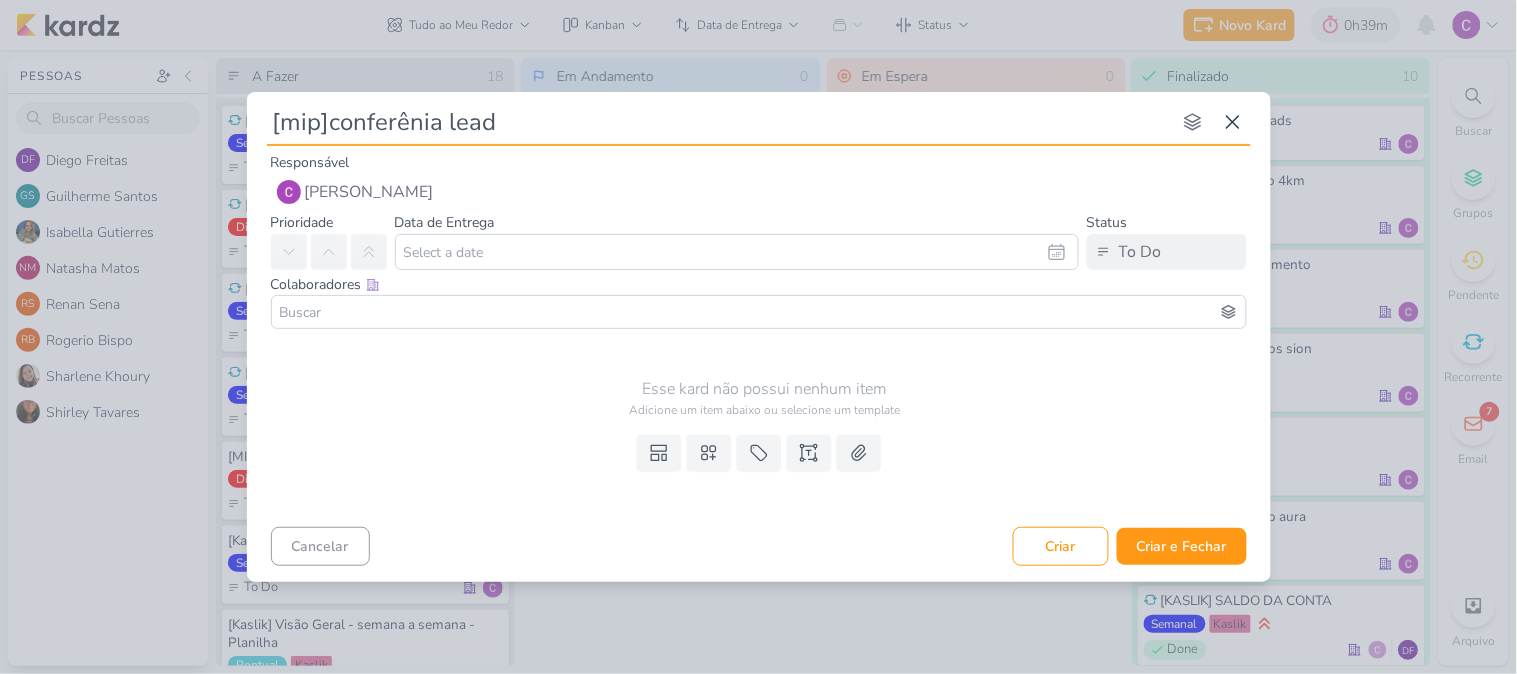 type 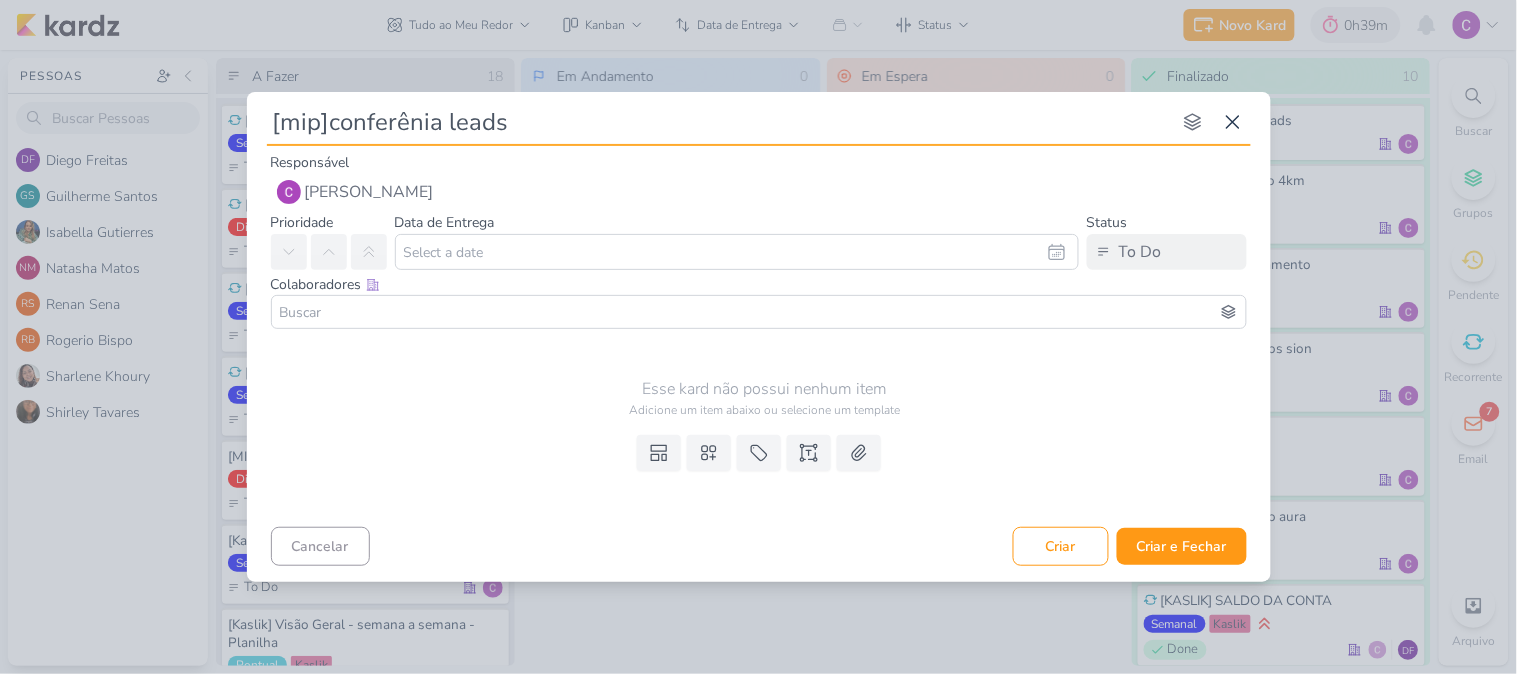 type on "[mip]conferênia leads" 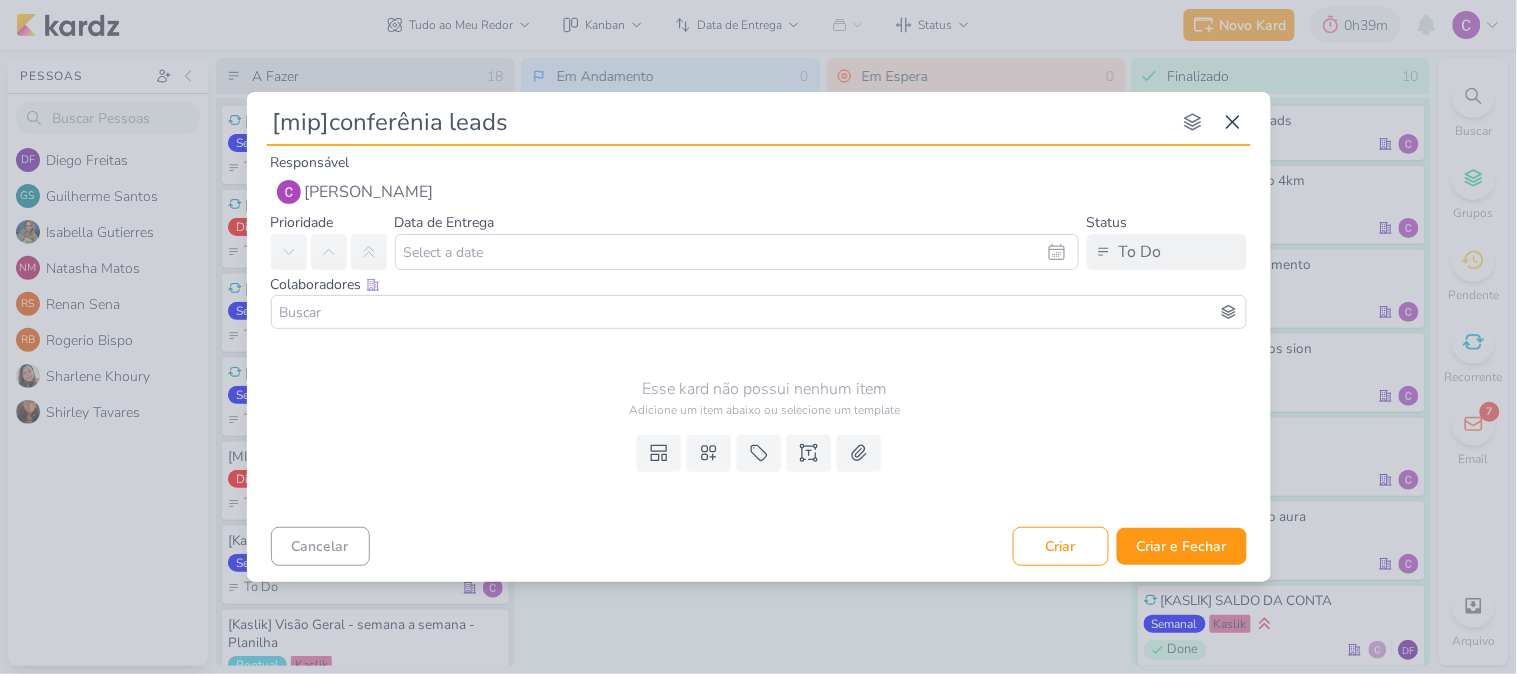 type 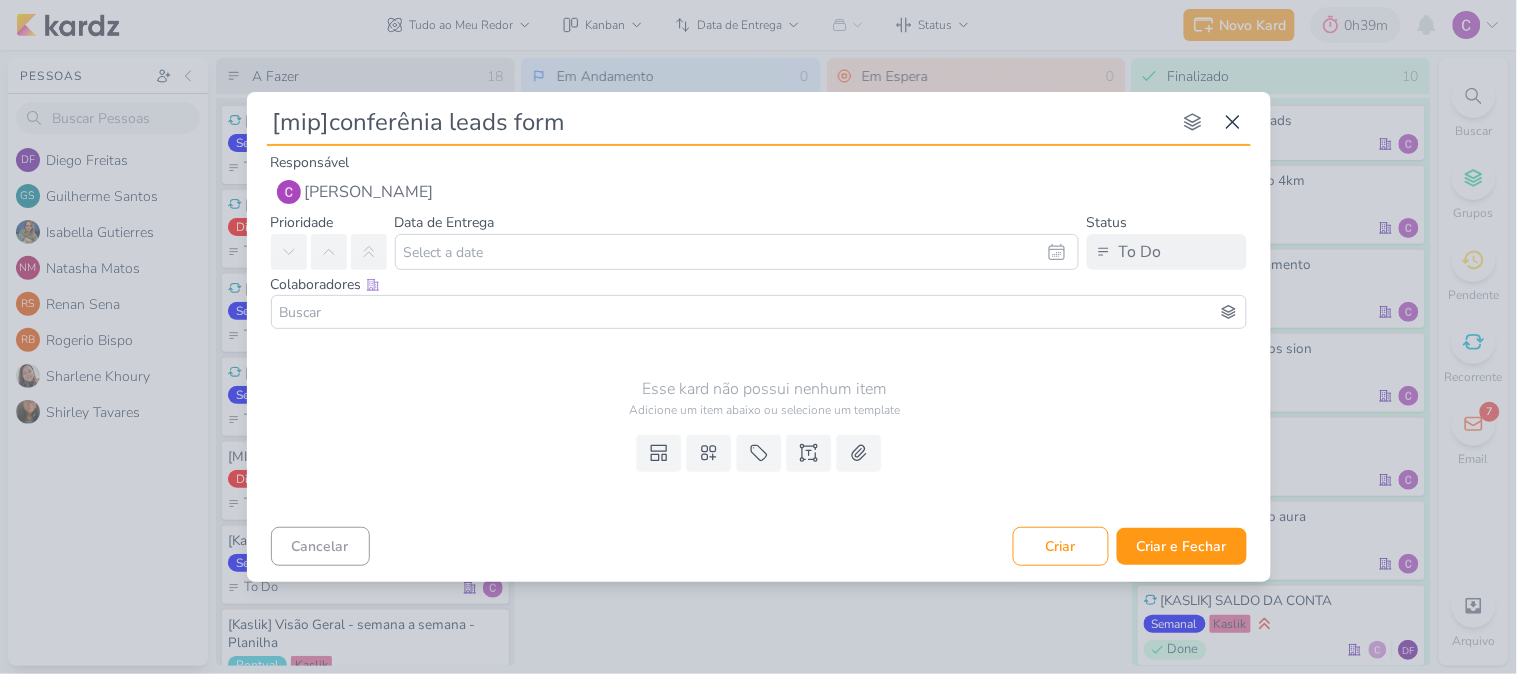 type on "[mip]conferênia leads formi" 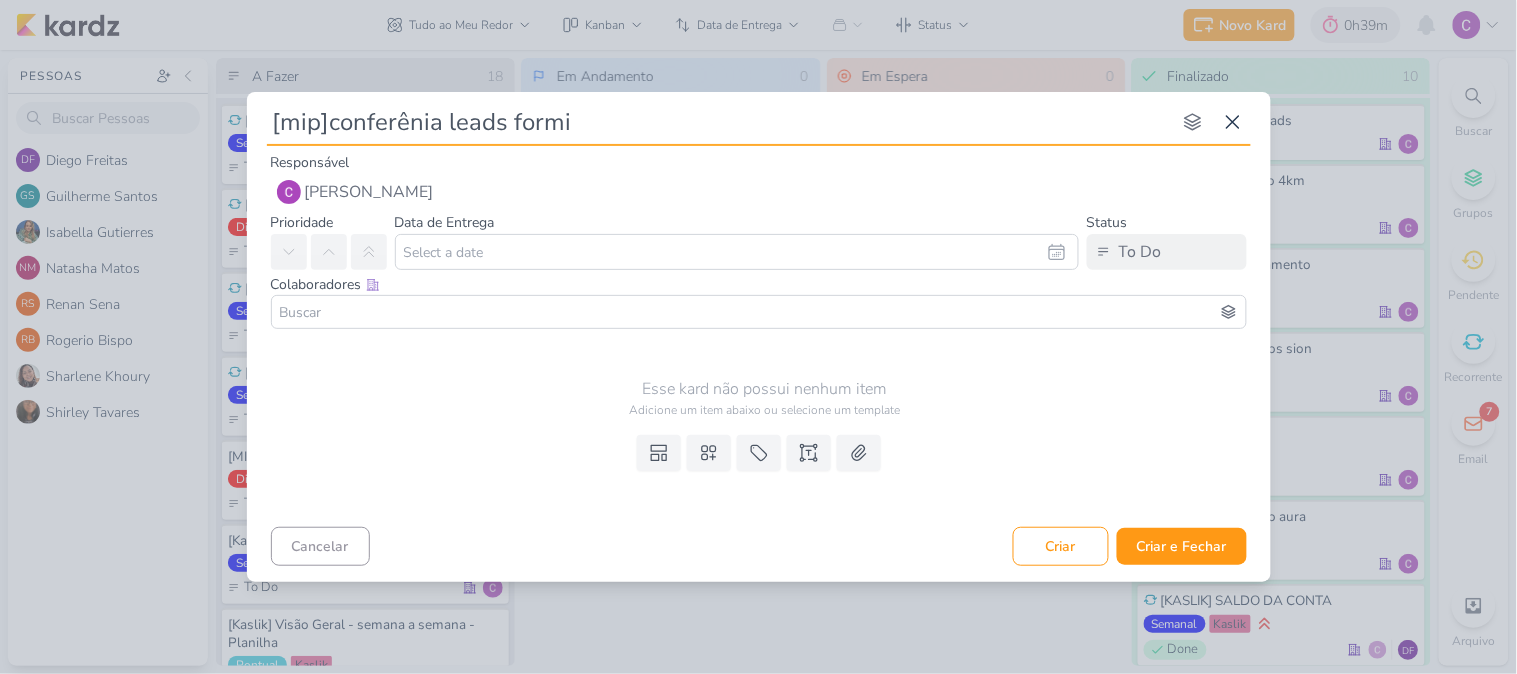 type 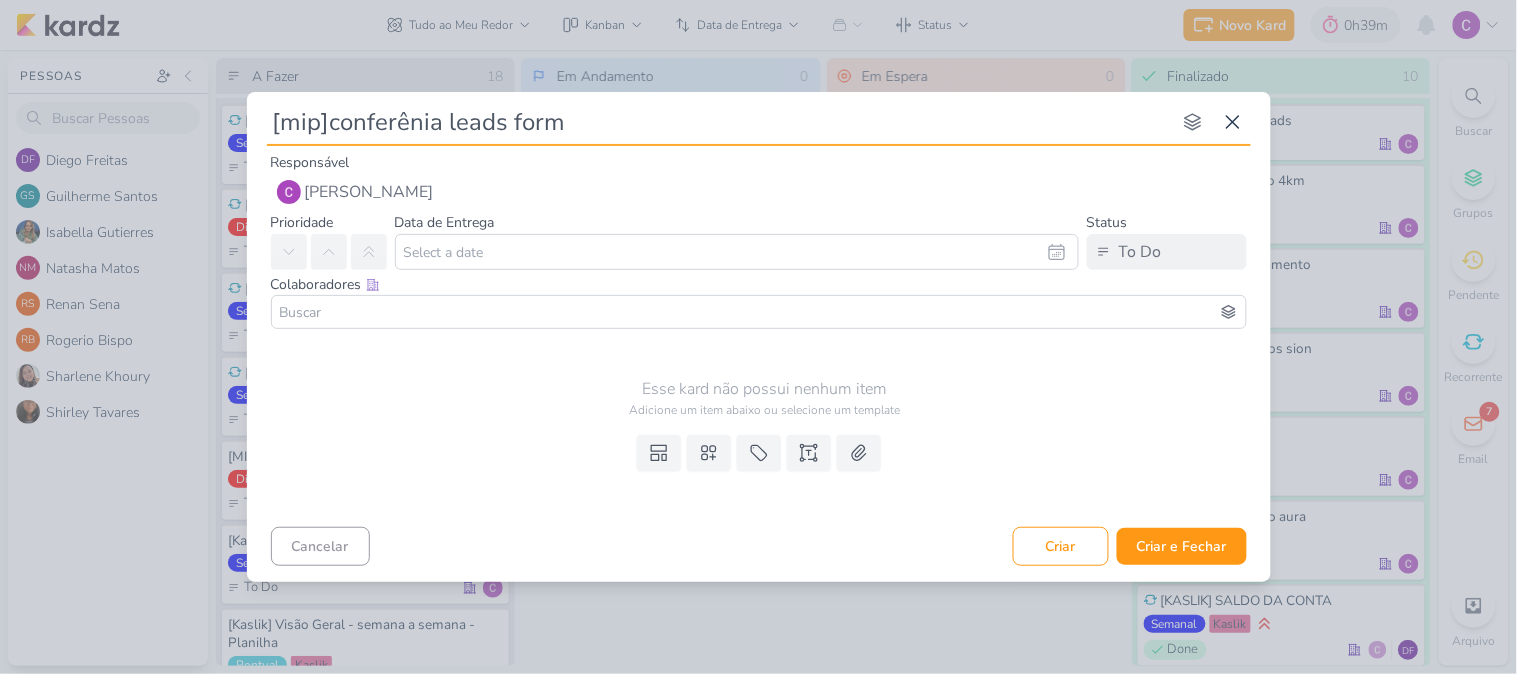 type on "[mip]conferênia leads formu" 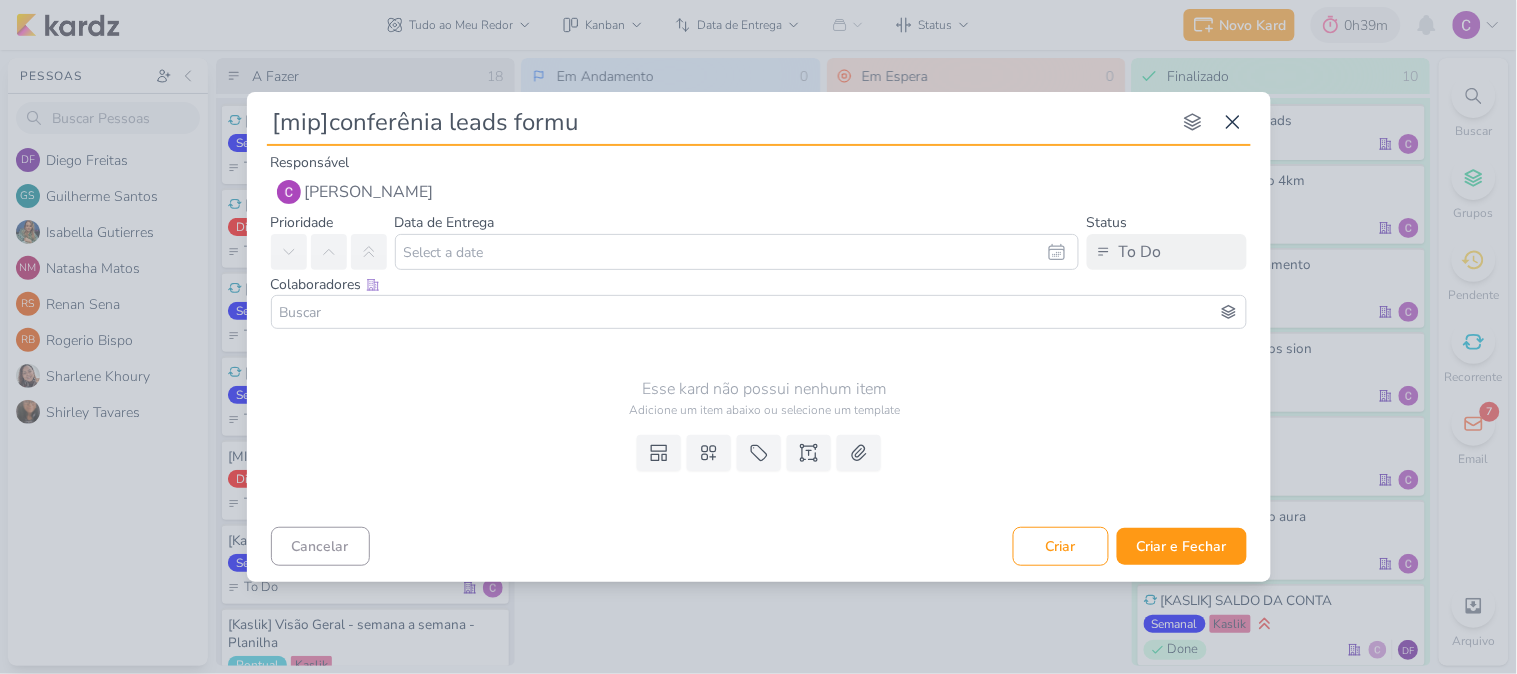 type 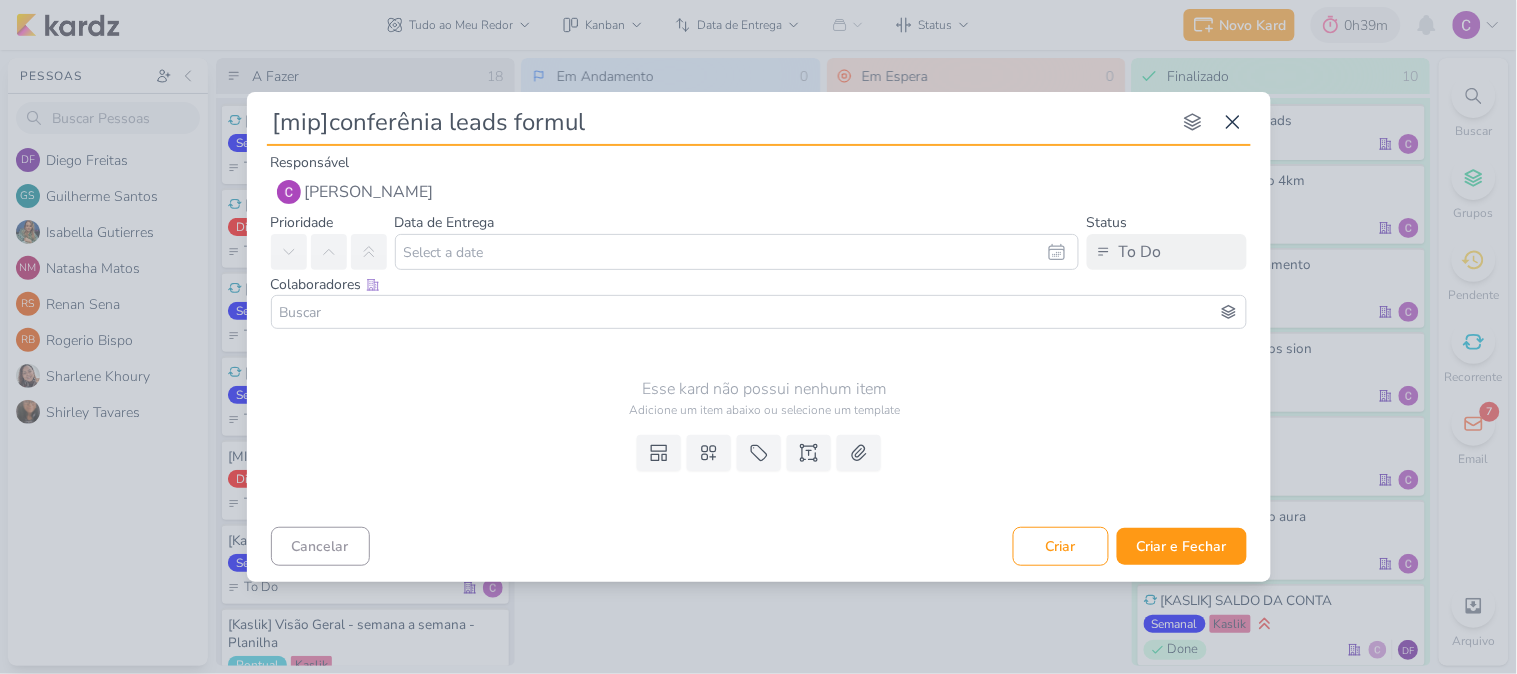 type 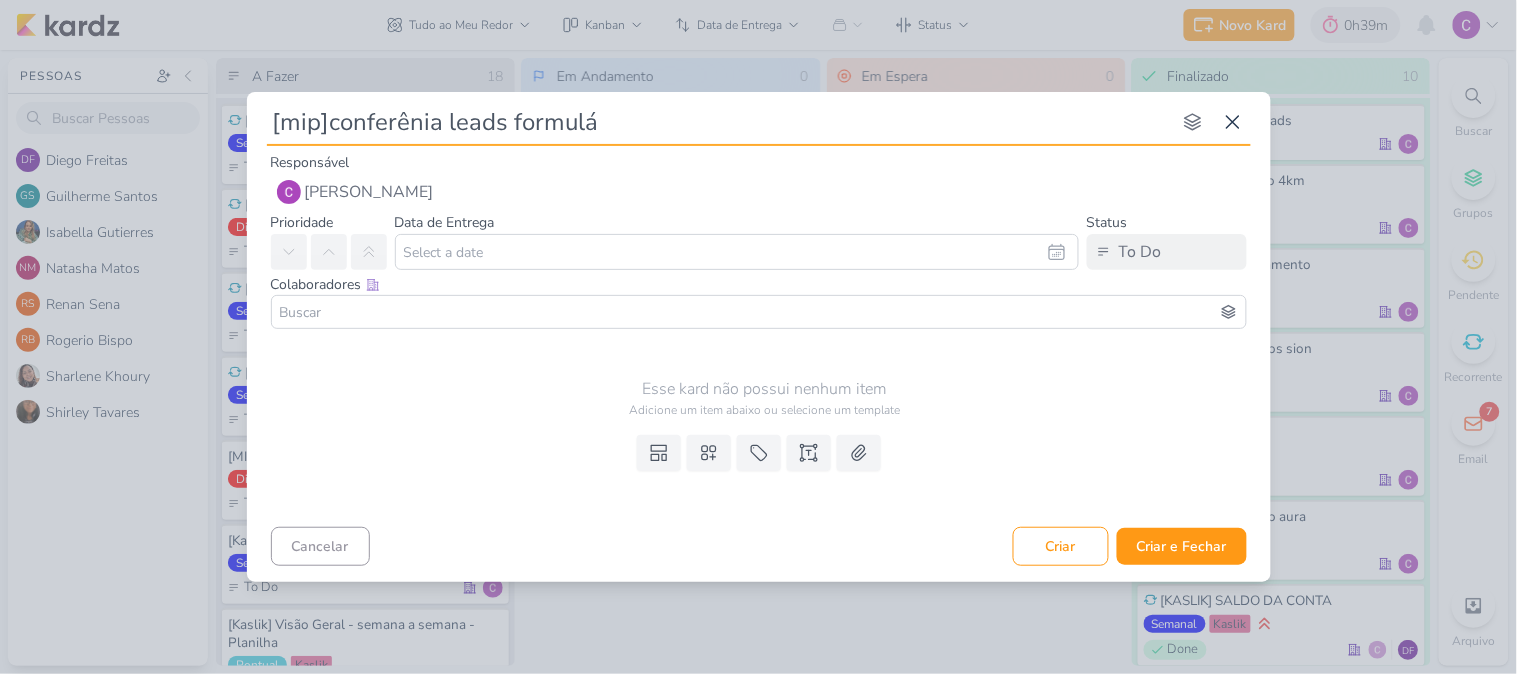 type on "[mip]conferênia leads formulár" 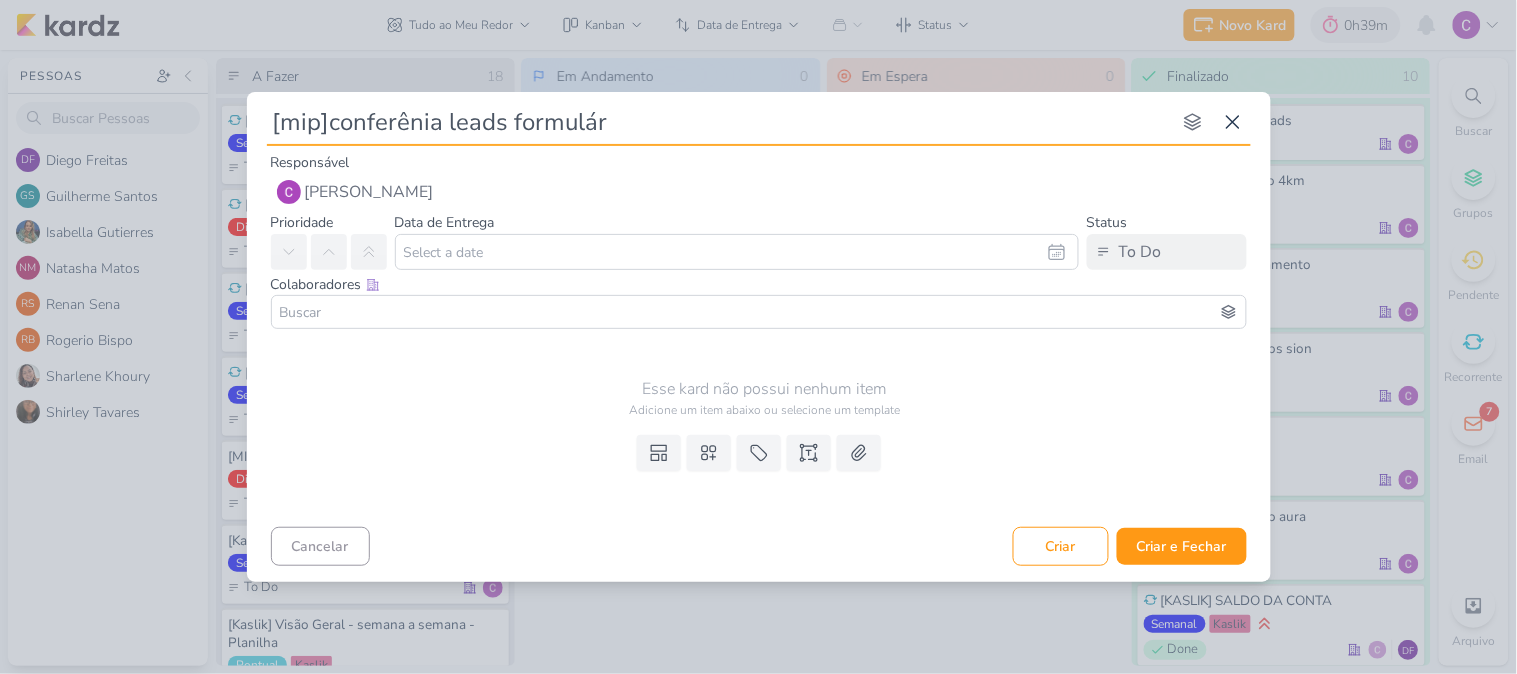 type 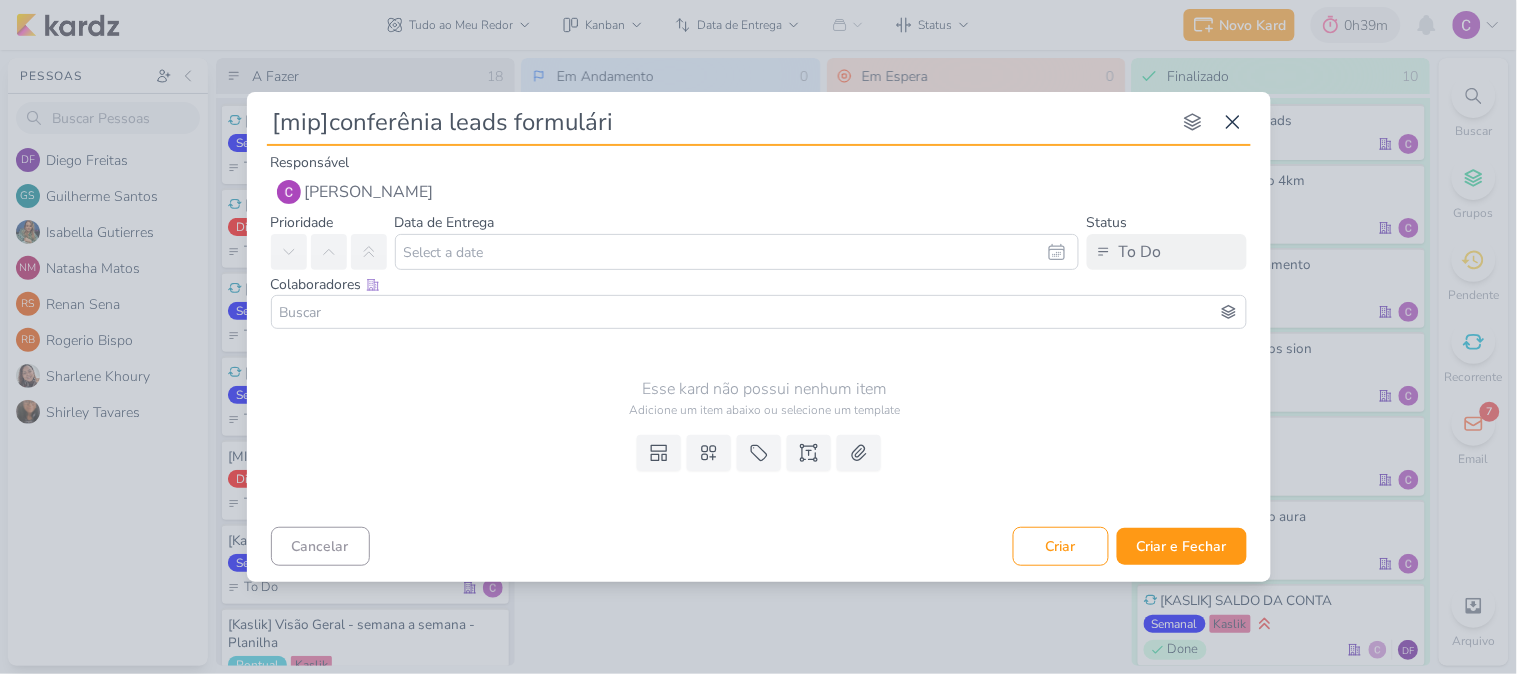 type on "[mip]conferênia leads formulário" 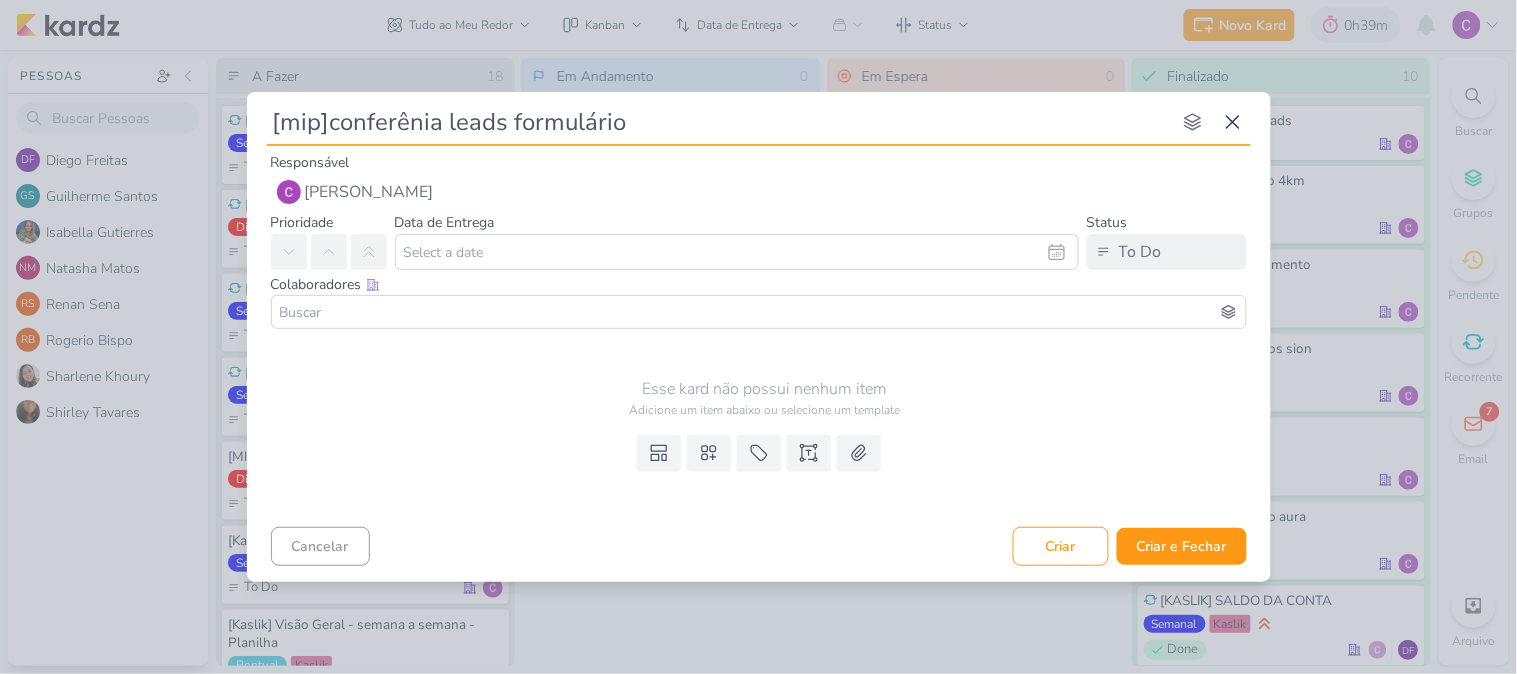 type 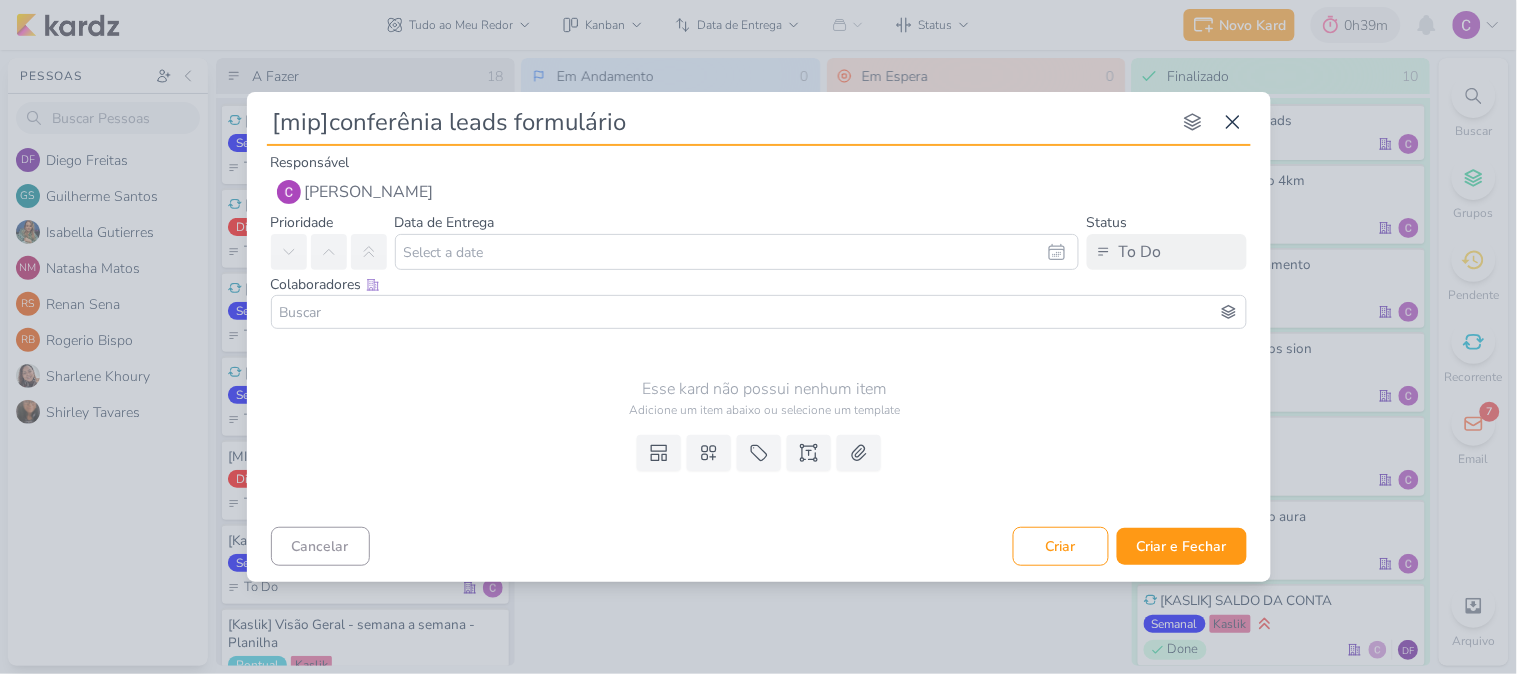 type on "[mip]conferênia leads formulário" 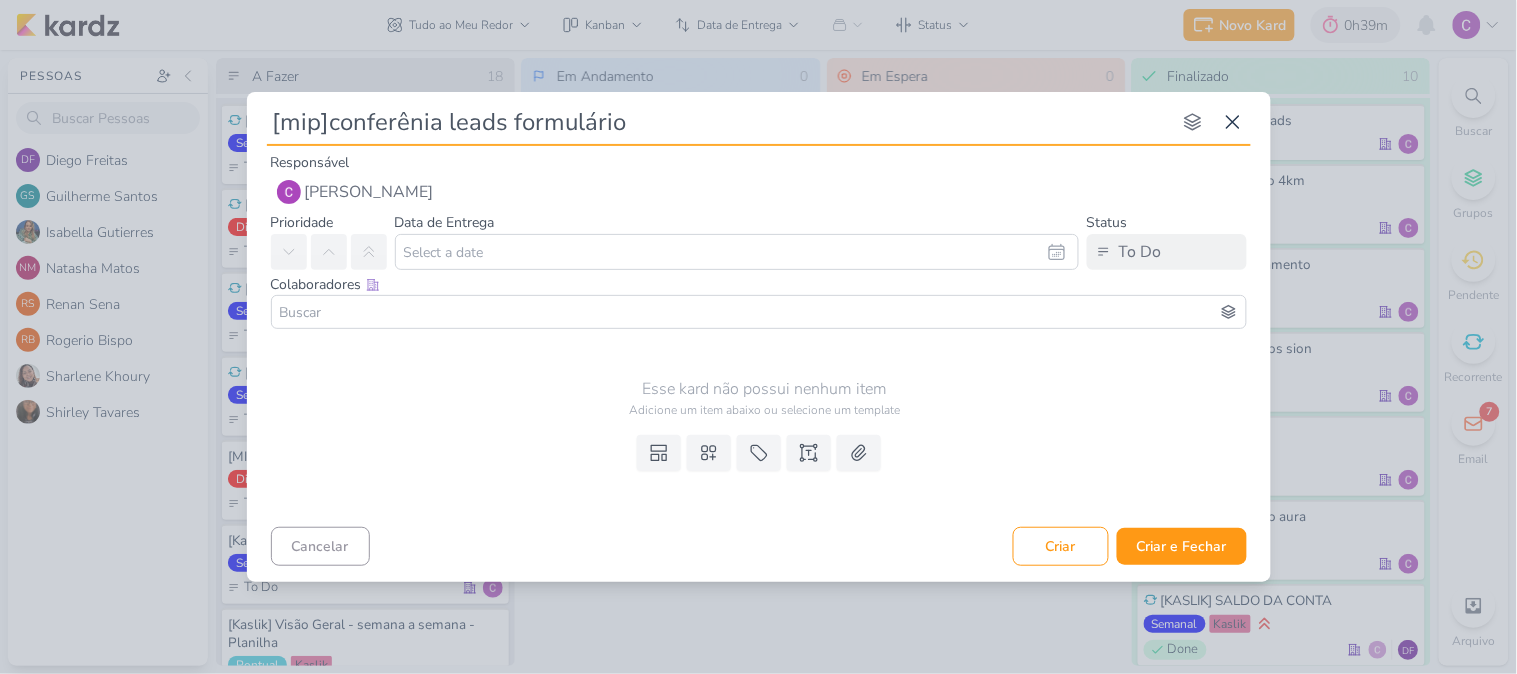 type 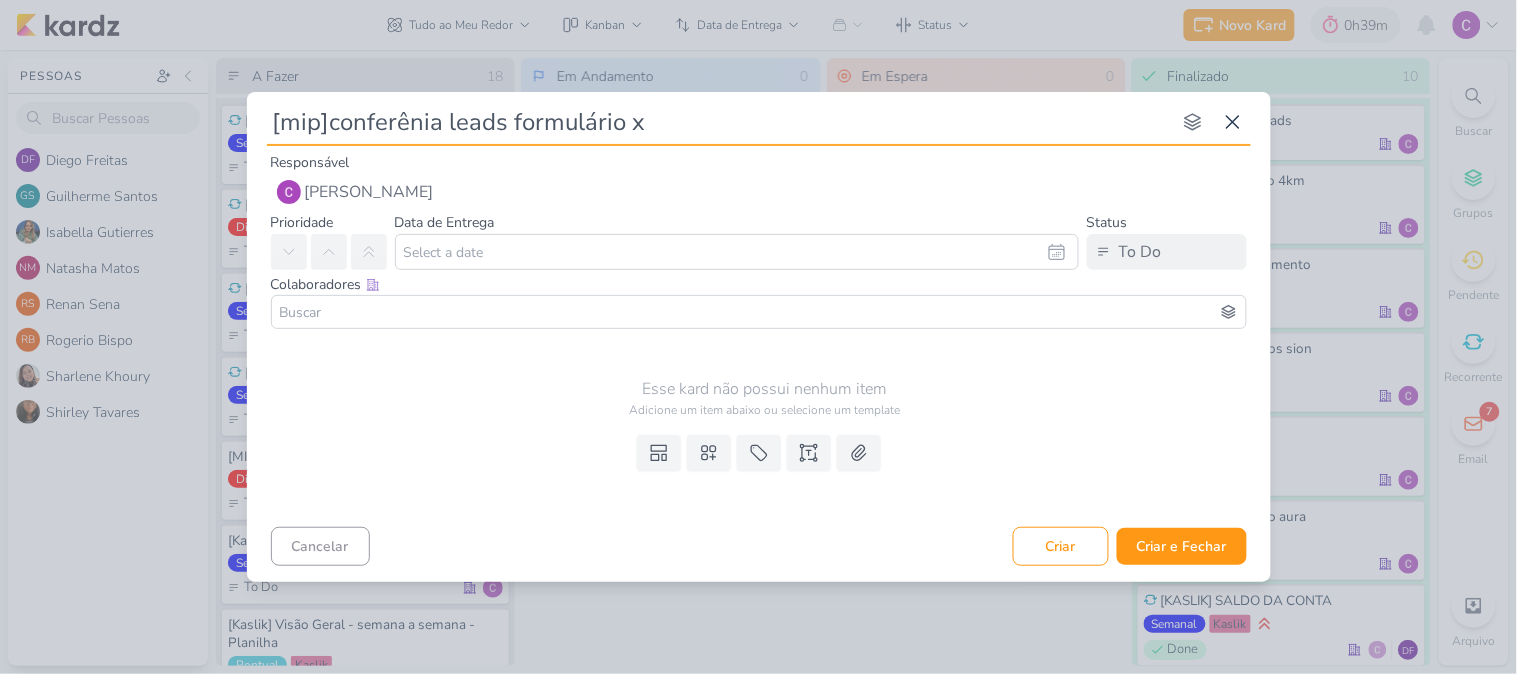 type on "[mip]conferênia leads formulário x" 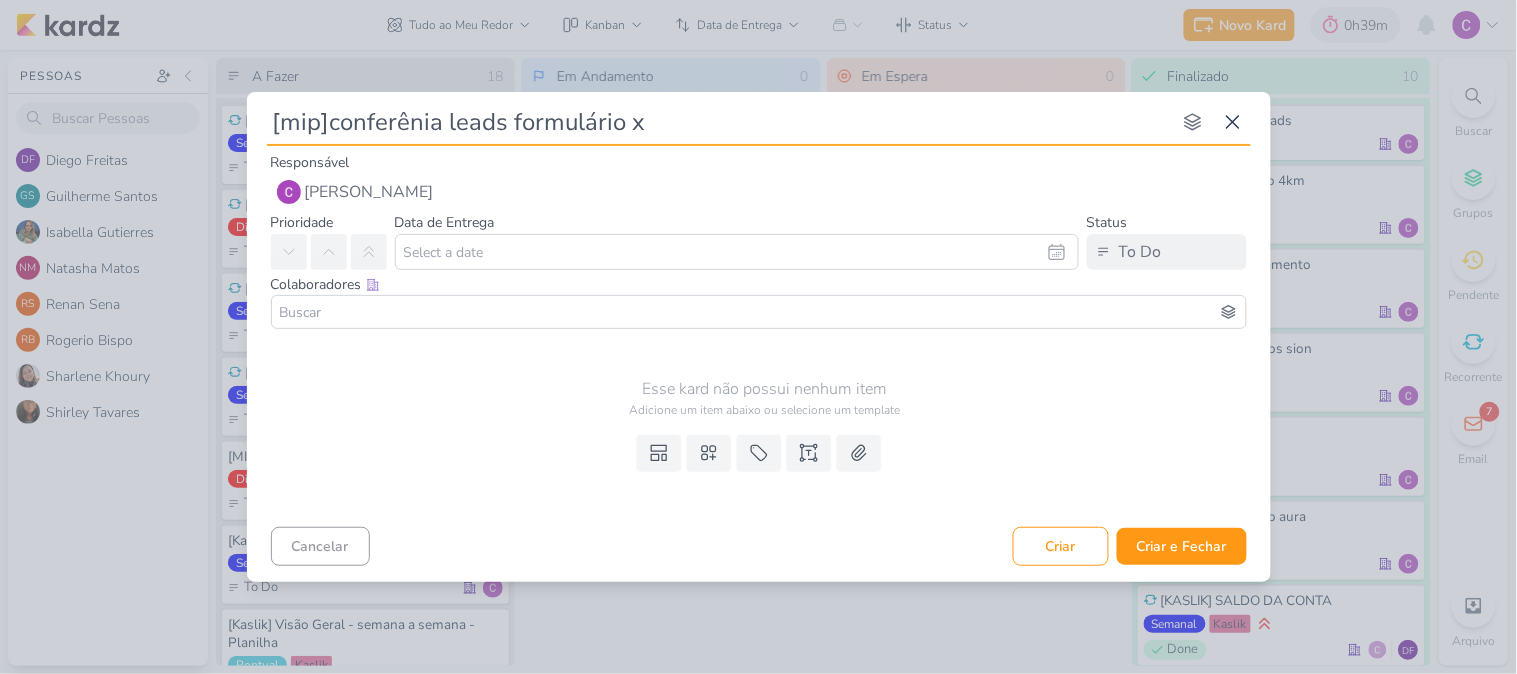type 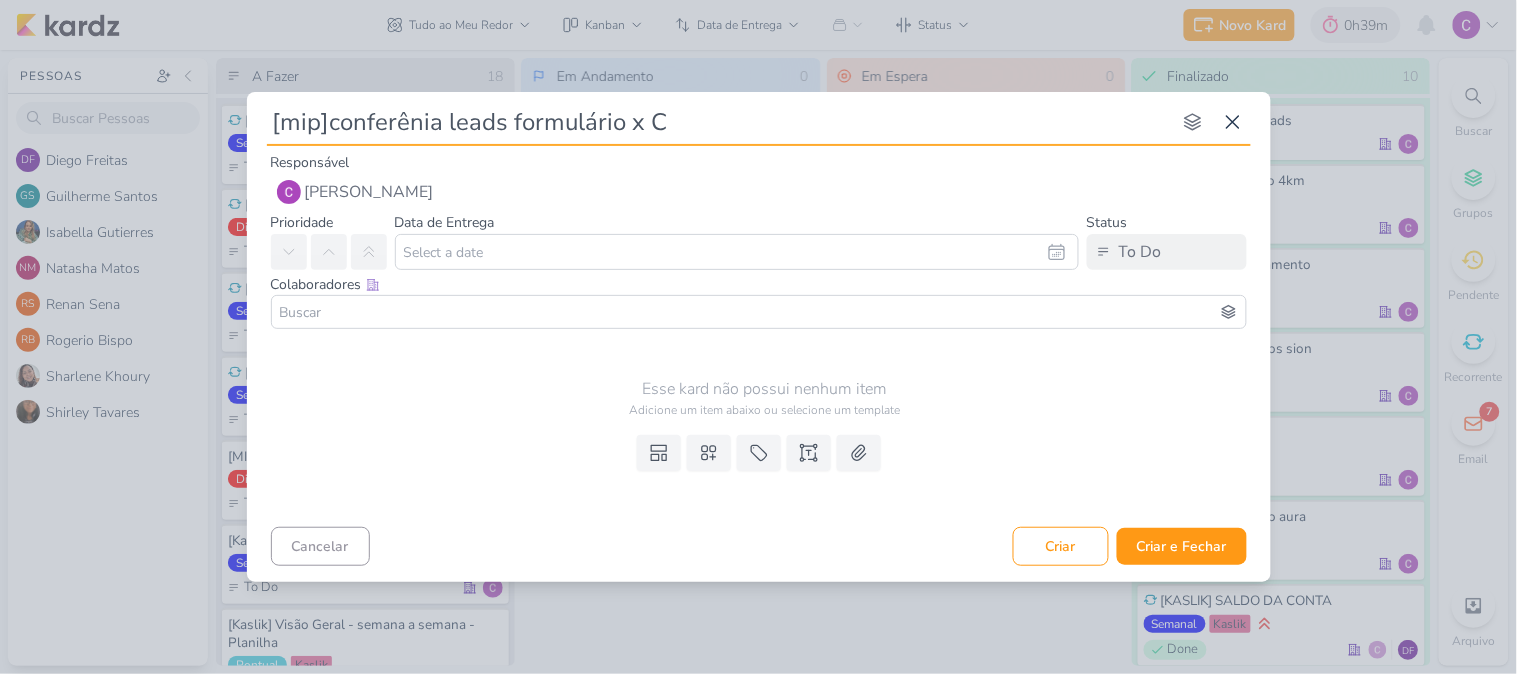type on "[mip]conferênia leads formulário x CV" 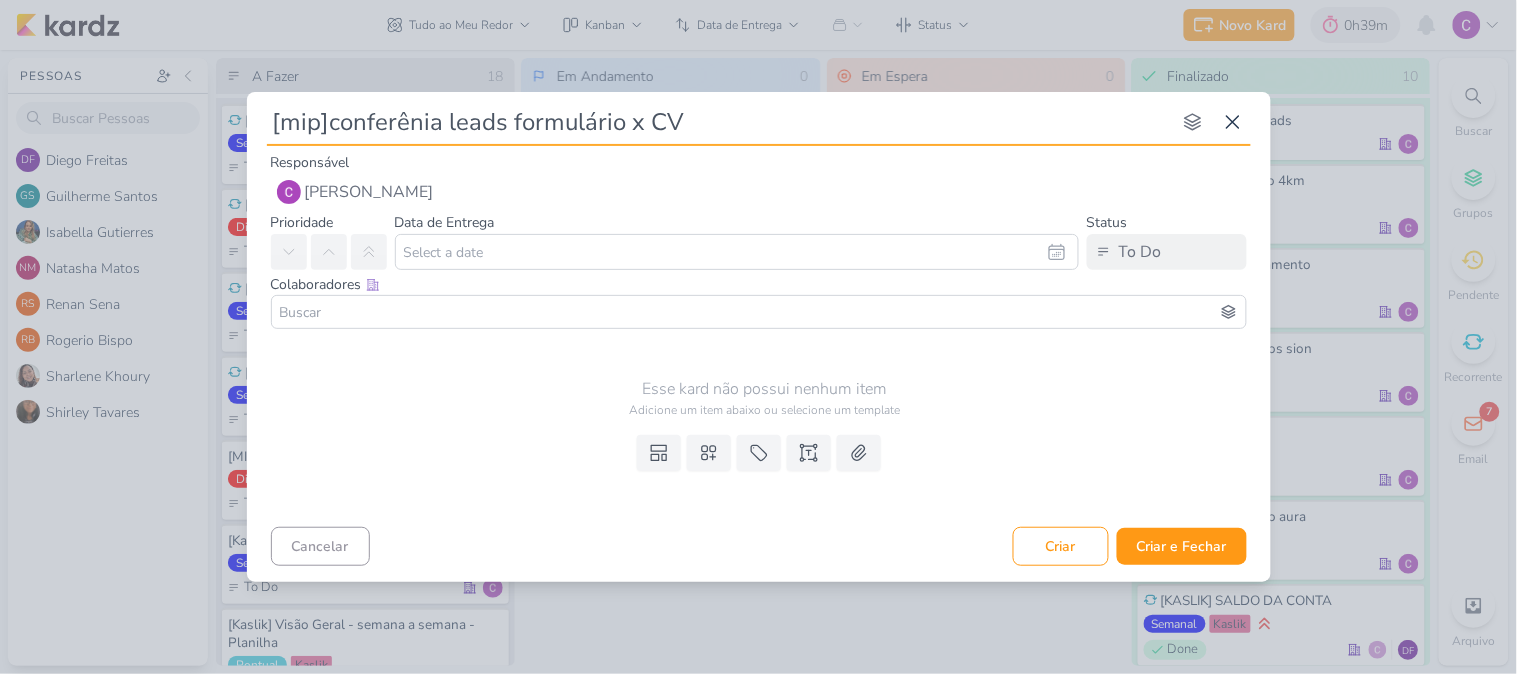 type 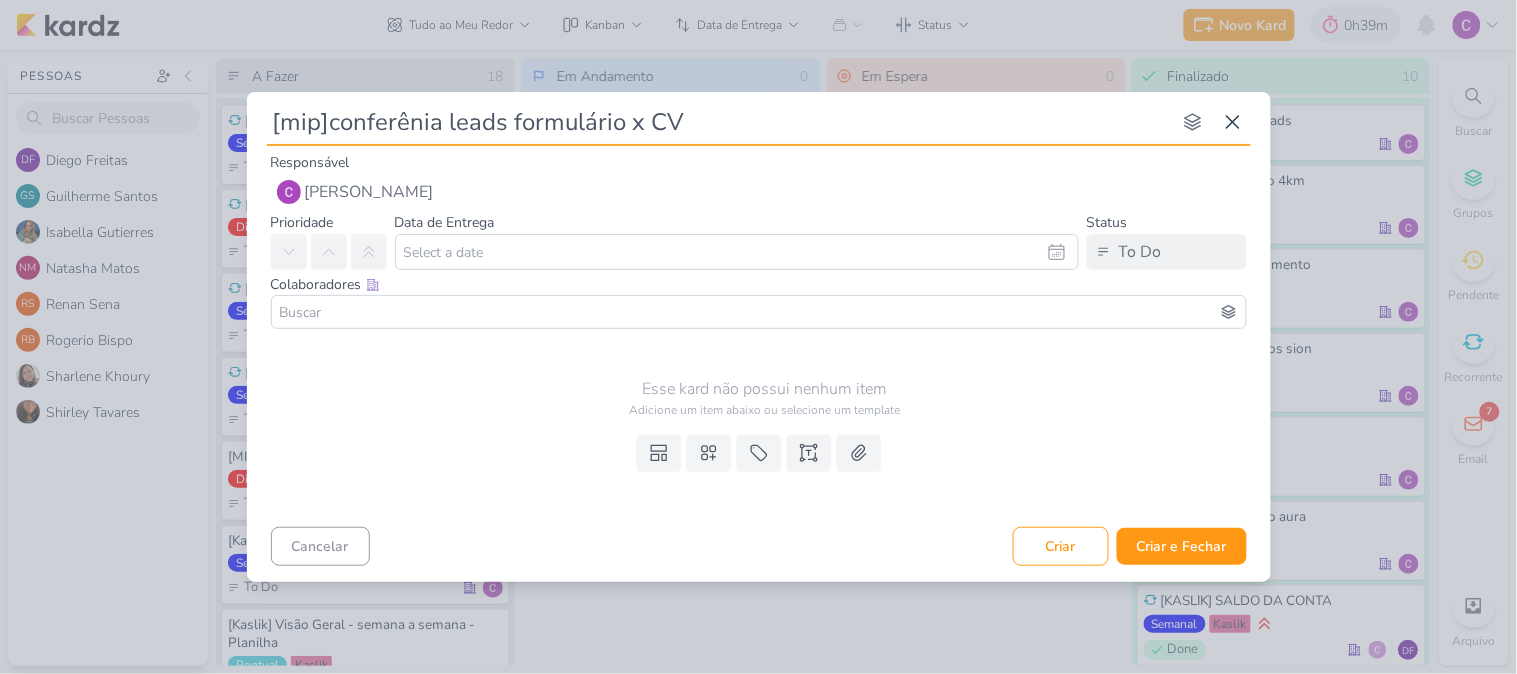 type on "[mip]conferênia leads formulário x CV" 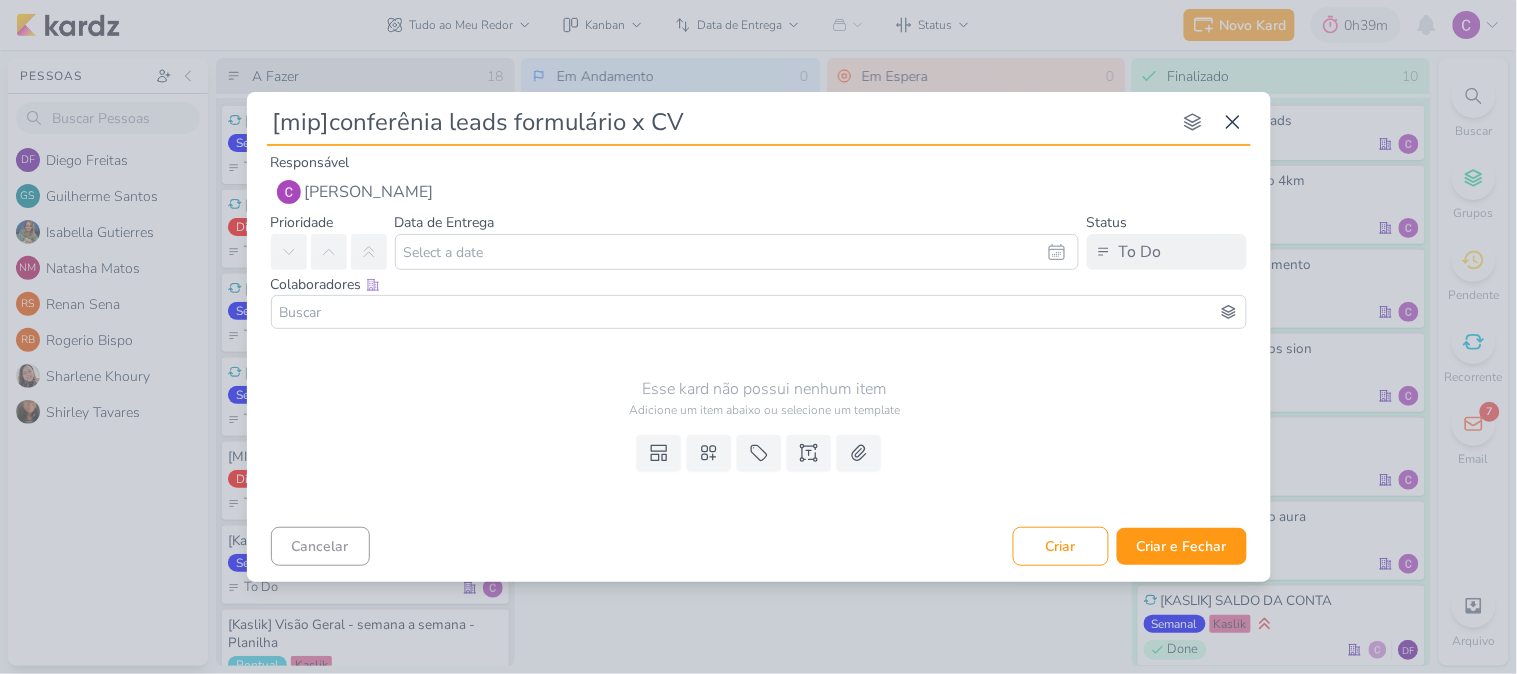 type 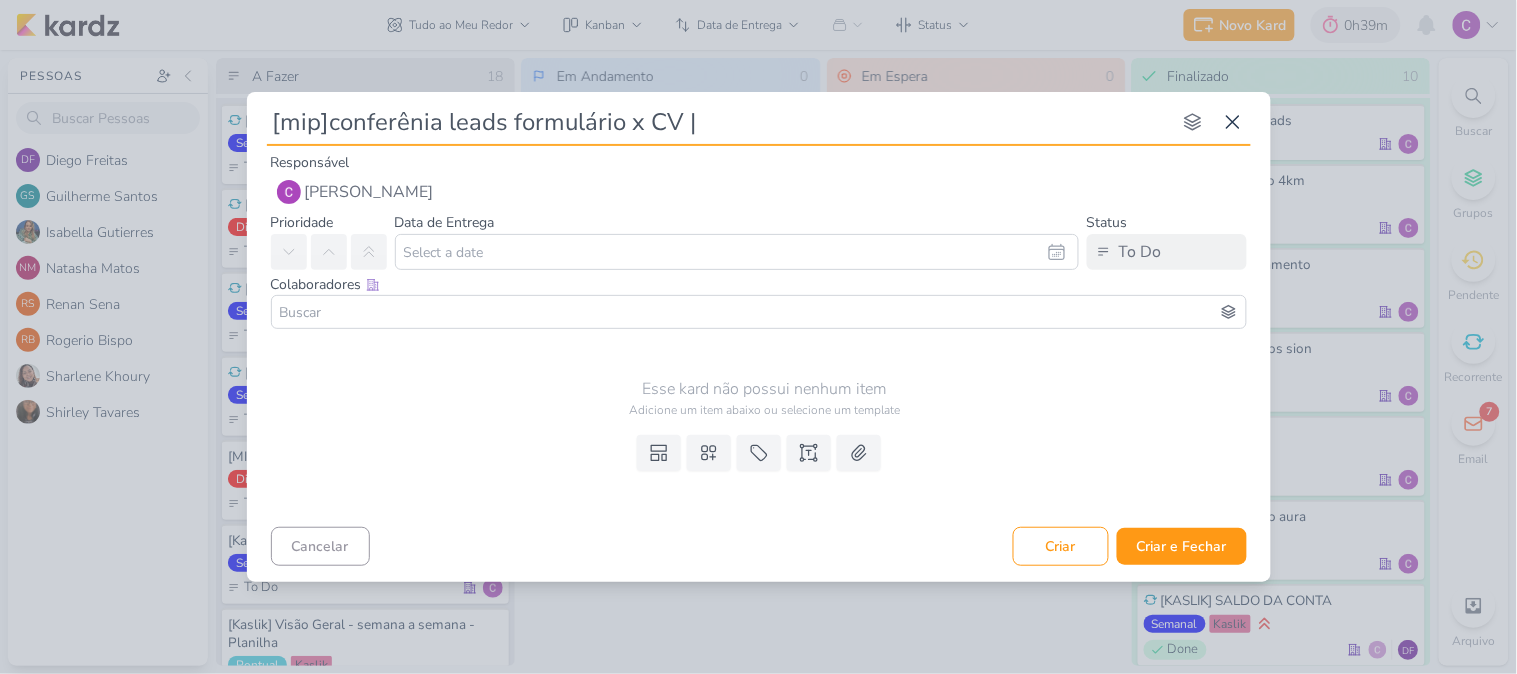 type on "[mip]conferênia leads formulário x CV | J" 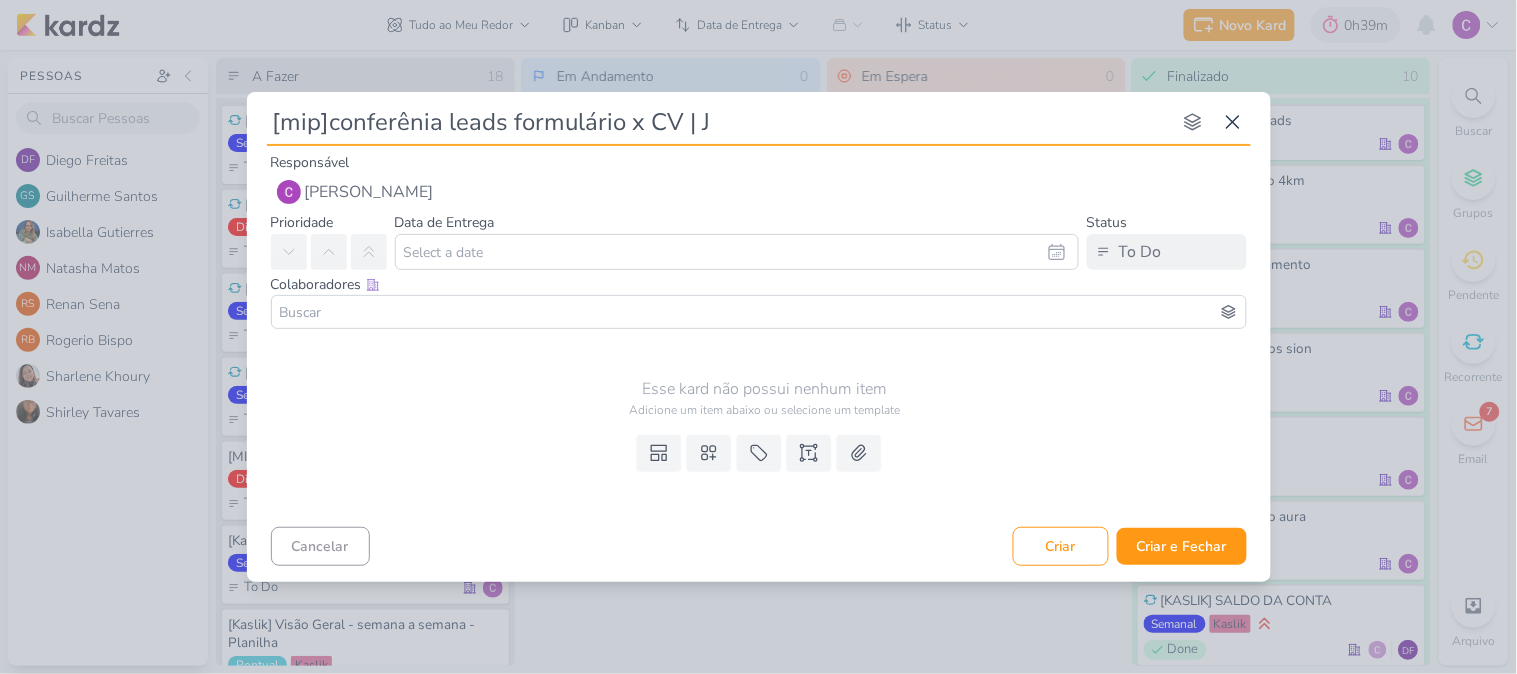 type 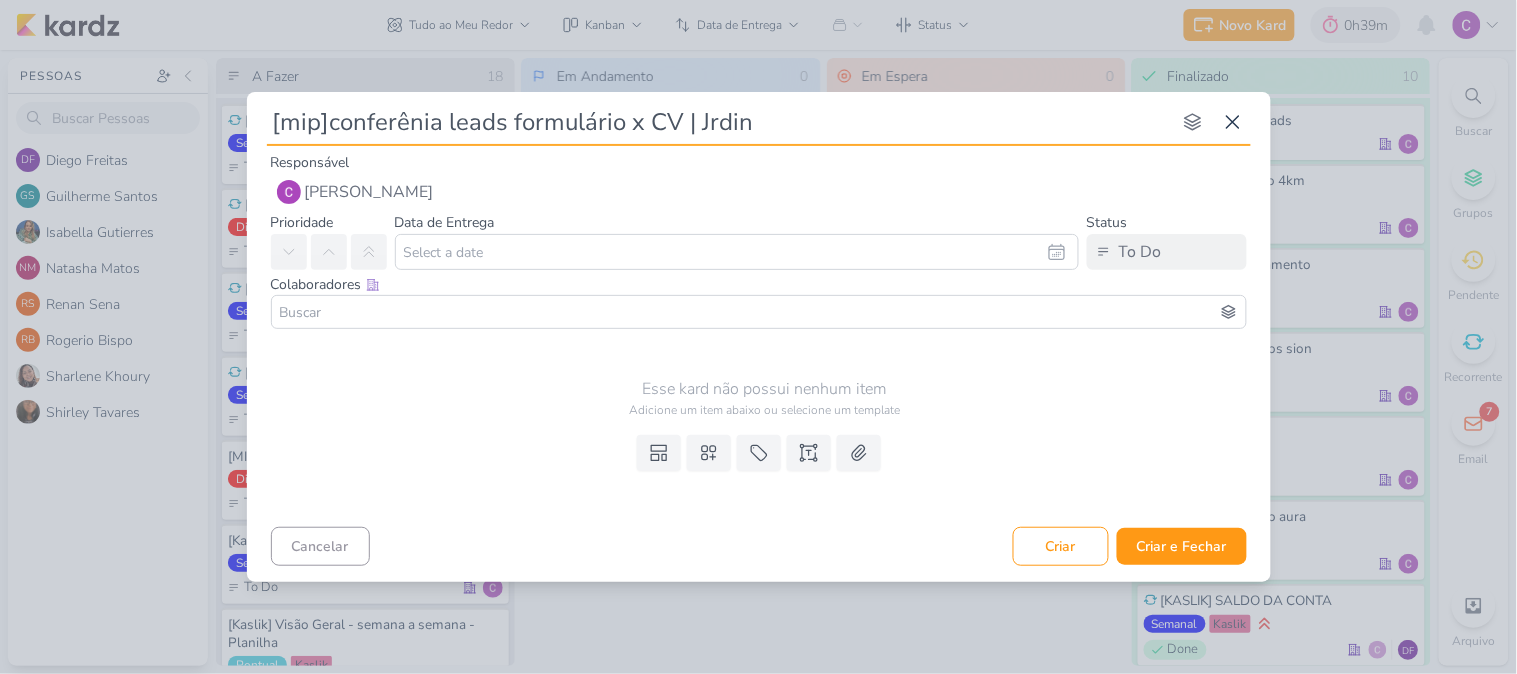 type on "[mip]conferênia leads formulário x CV | Jrdins" 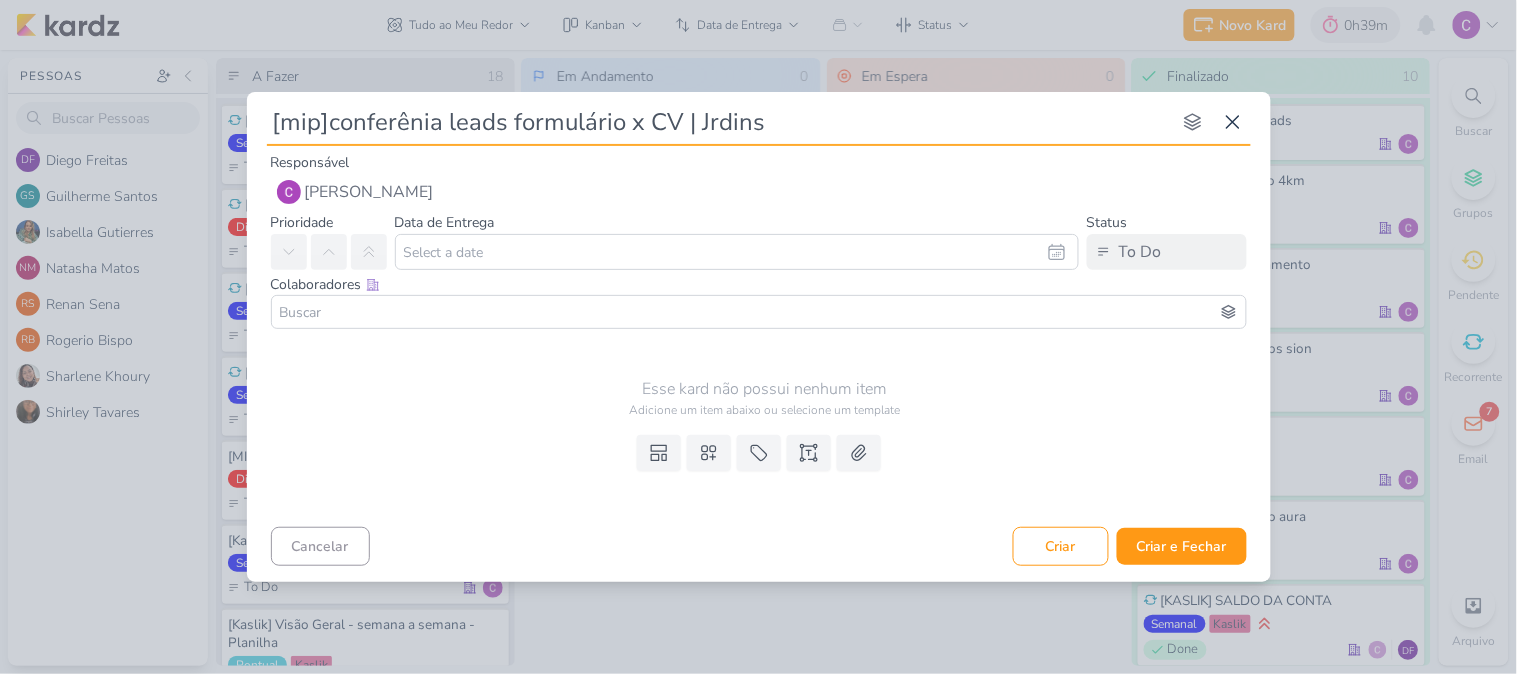 type 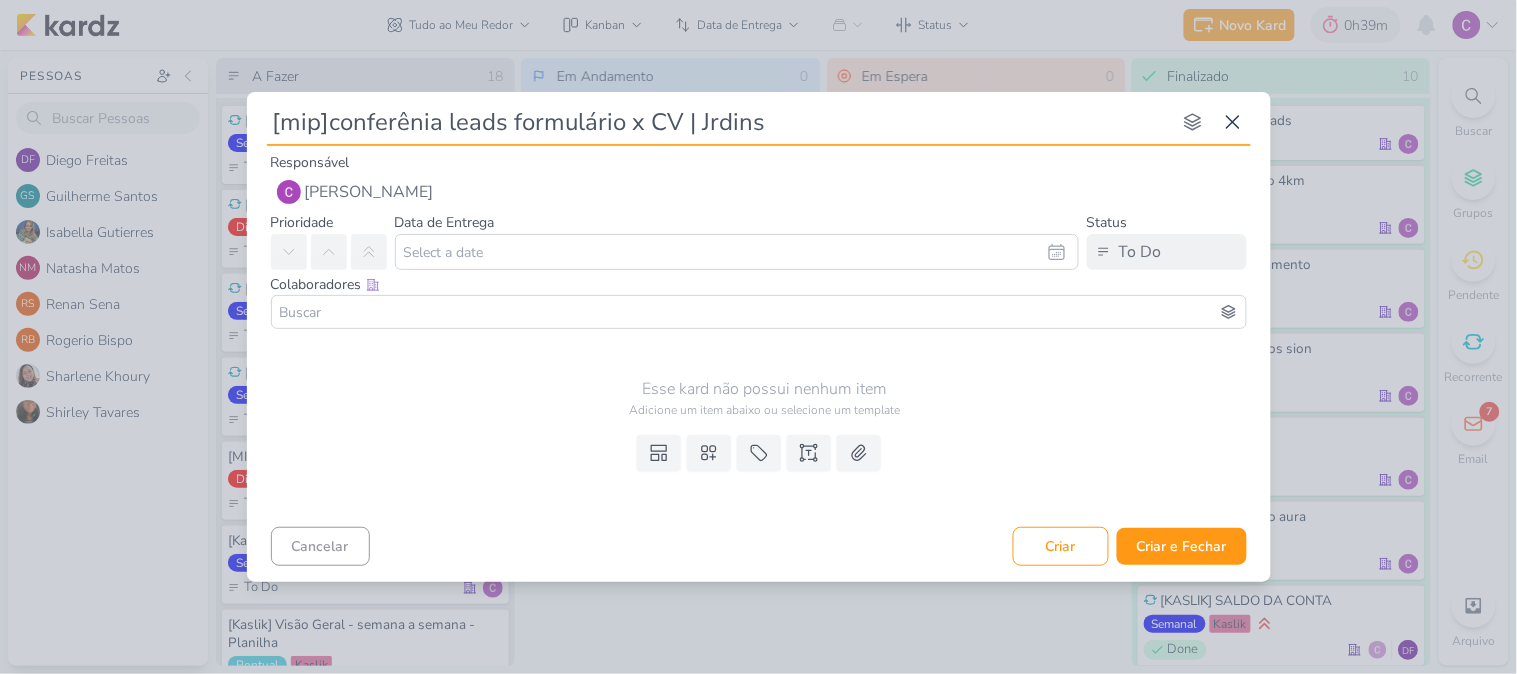 type on "[mip]conferênia leads formulário x CV | Jardins" 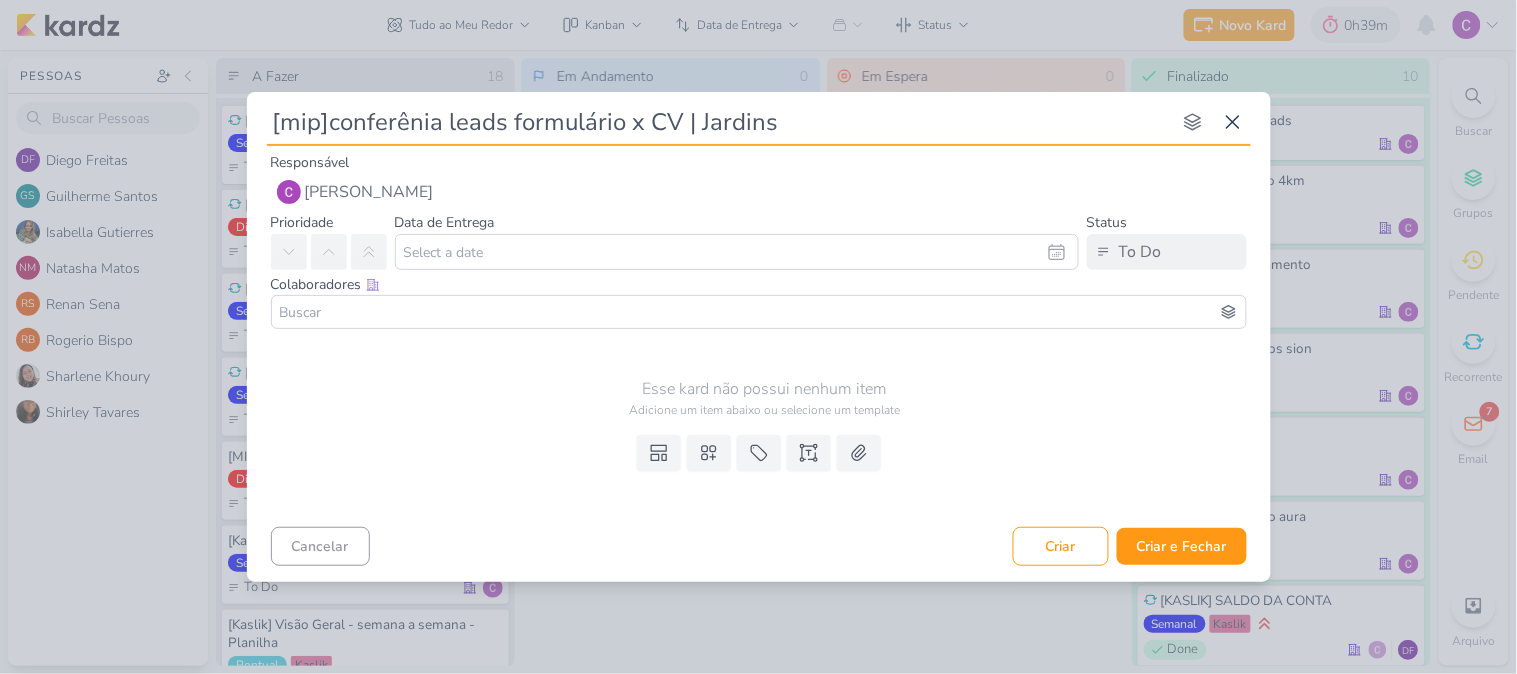 type 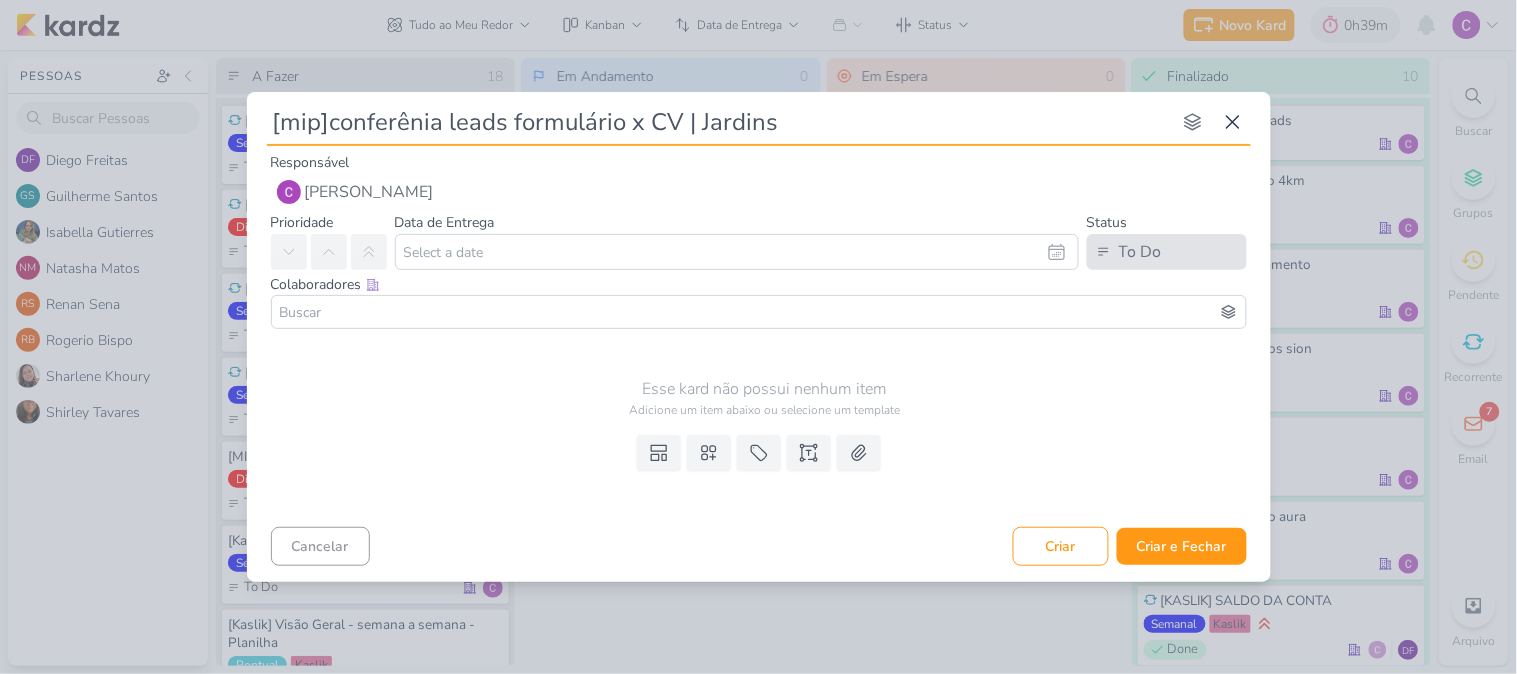 type on "[mip]conferênia leads formulário x CV | Jardins" 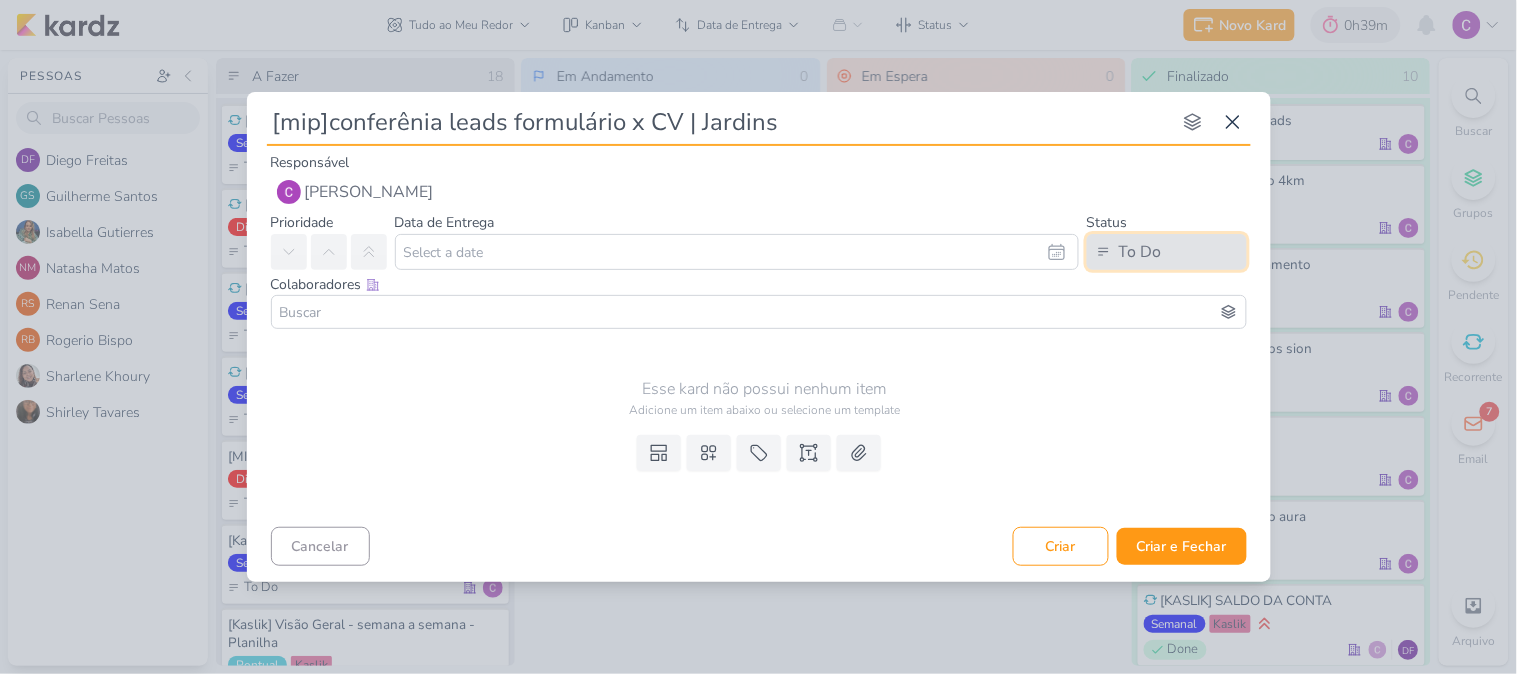 click on "To Do" at bounding box center (1140, 252) 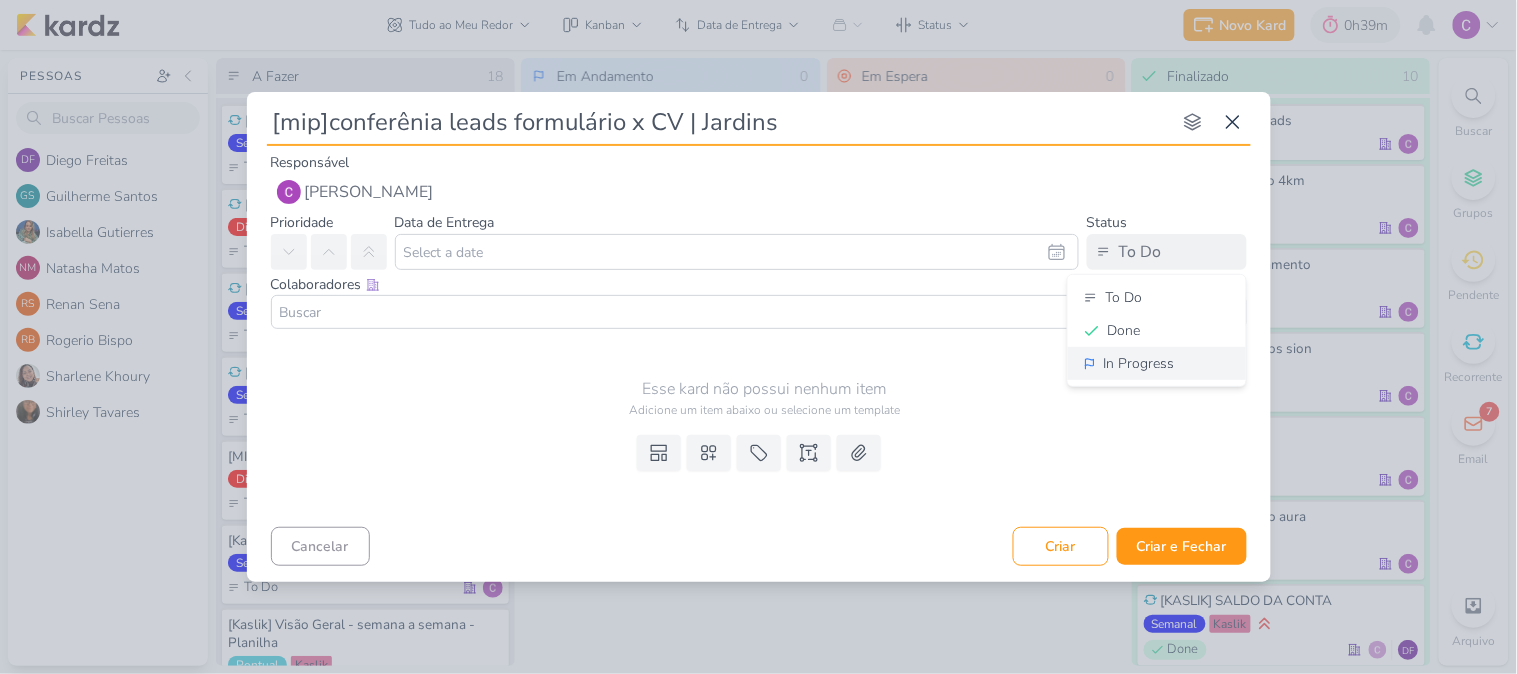 click on "In Progress" at bounding box center (1139, 363) 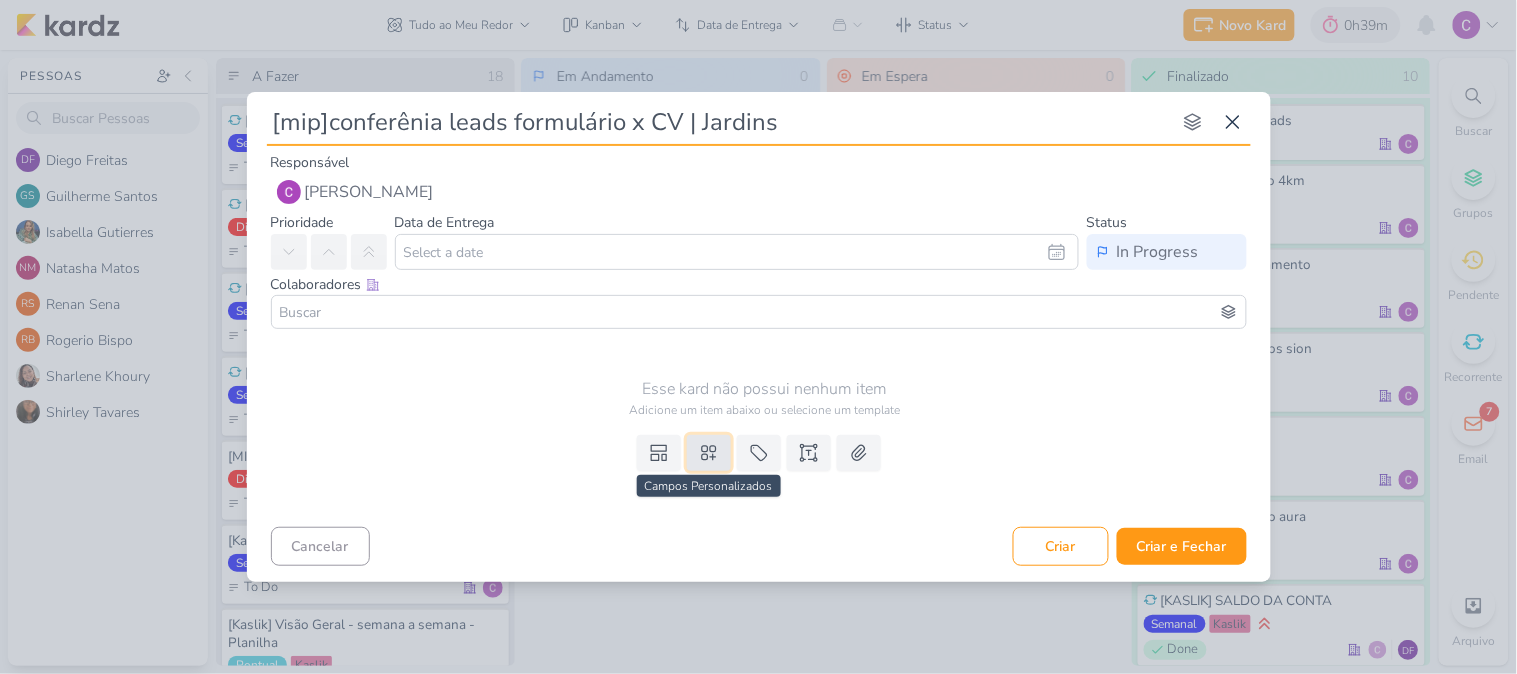 click at bounding box center [709, 453] 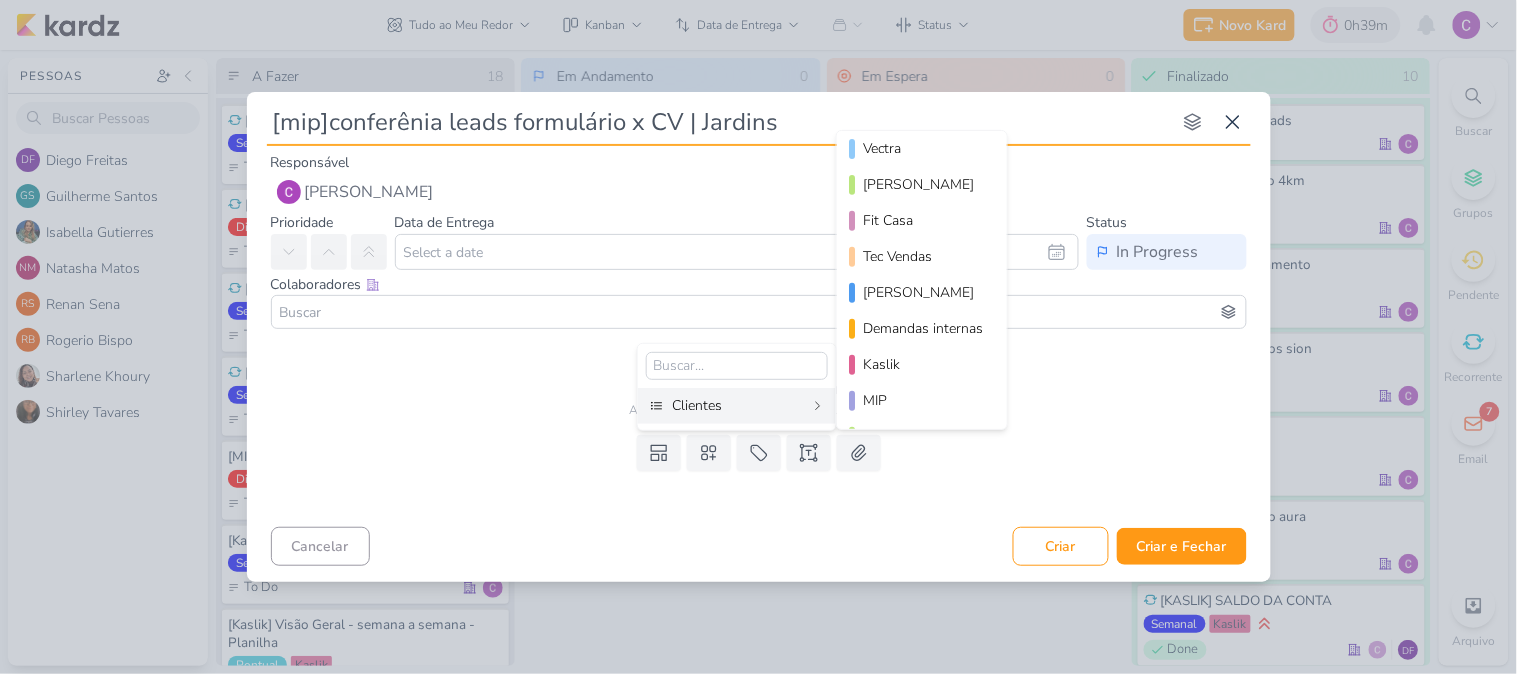 scroll, scrollTop: 290, scrollLeft: 0, axis: vertical 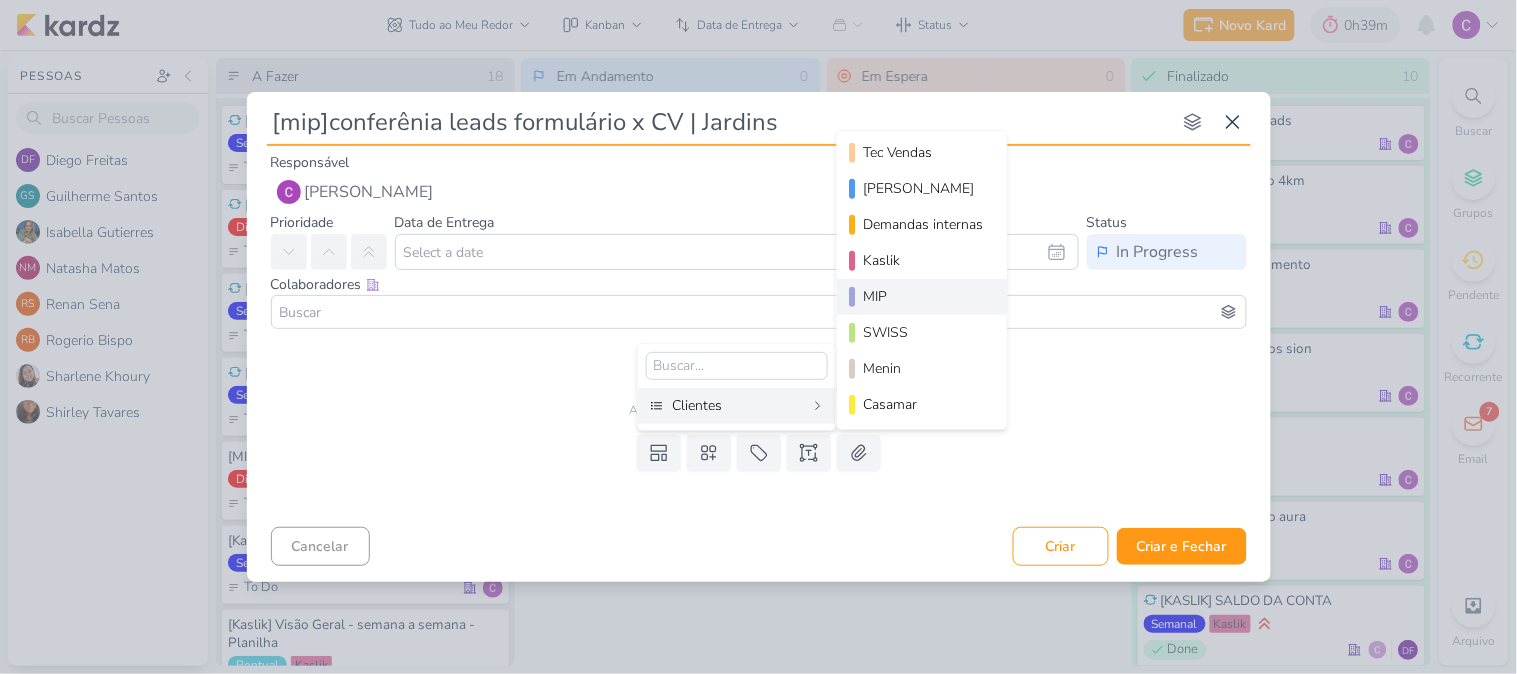click on "MIP" at bounding box center (923, 296) 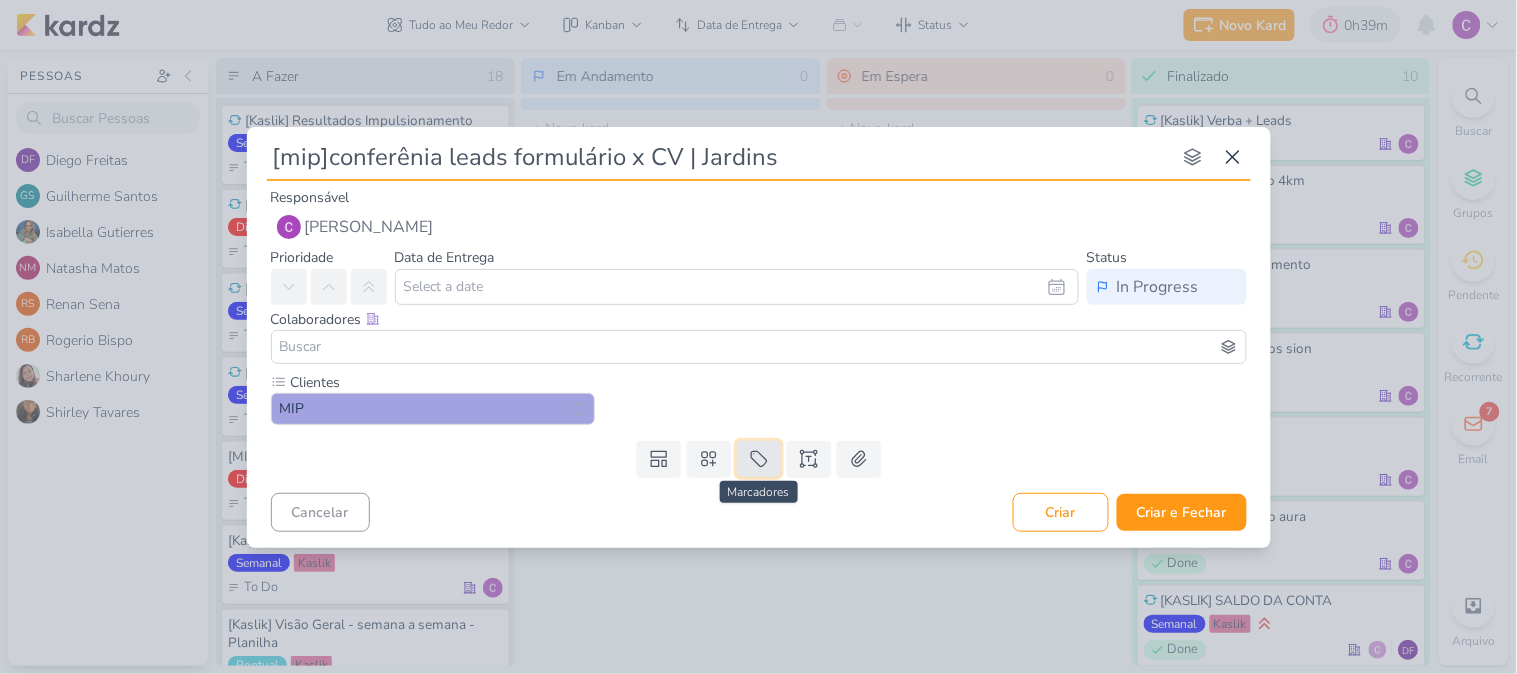 click 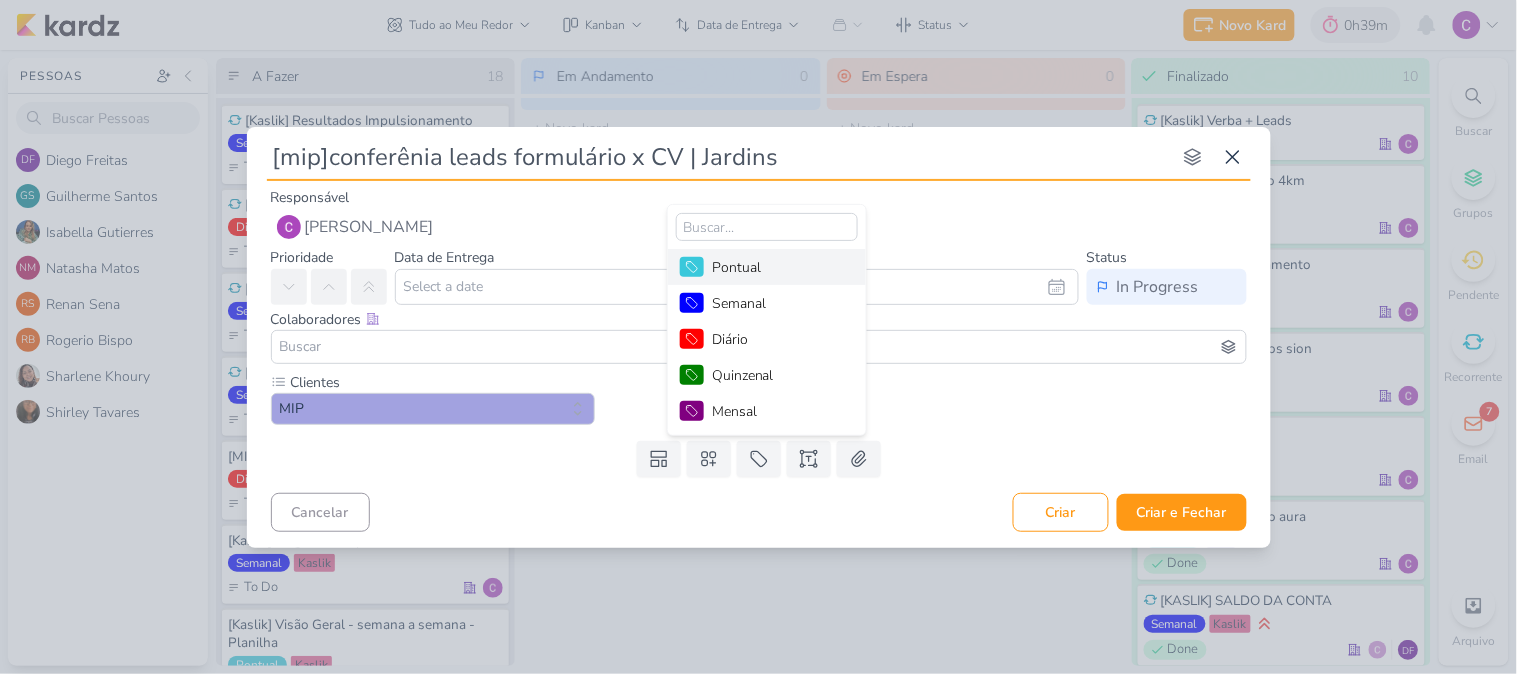 click on "Pontual" at bounding box center (777, 267) 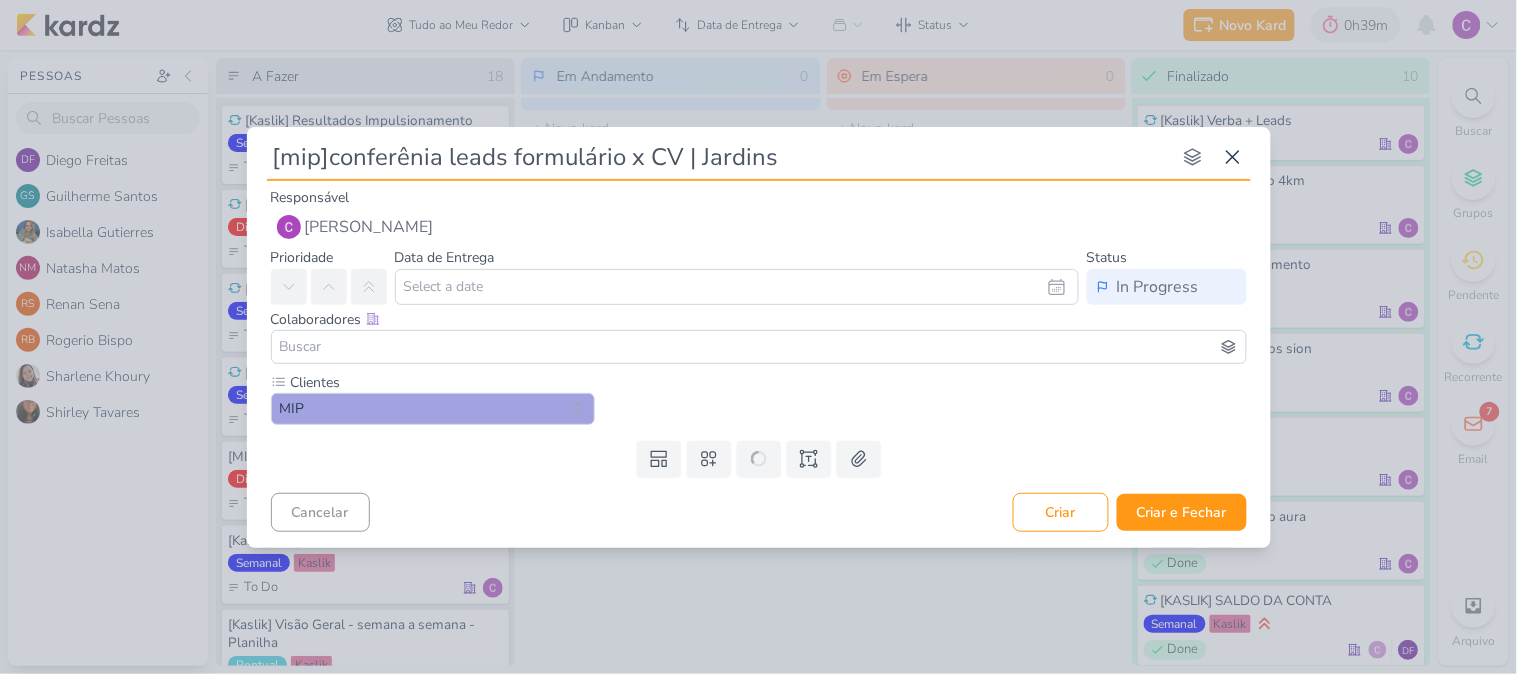 type 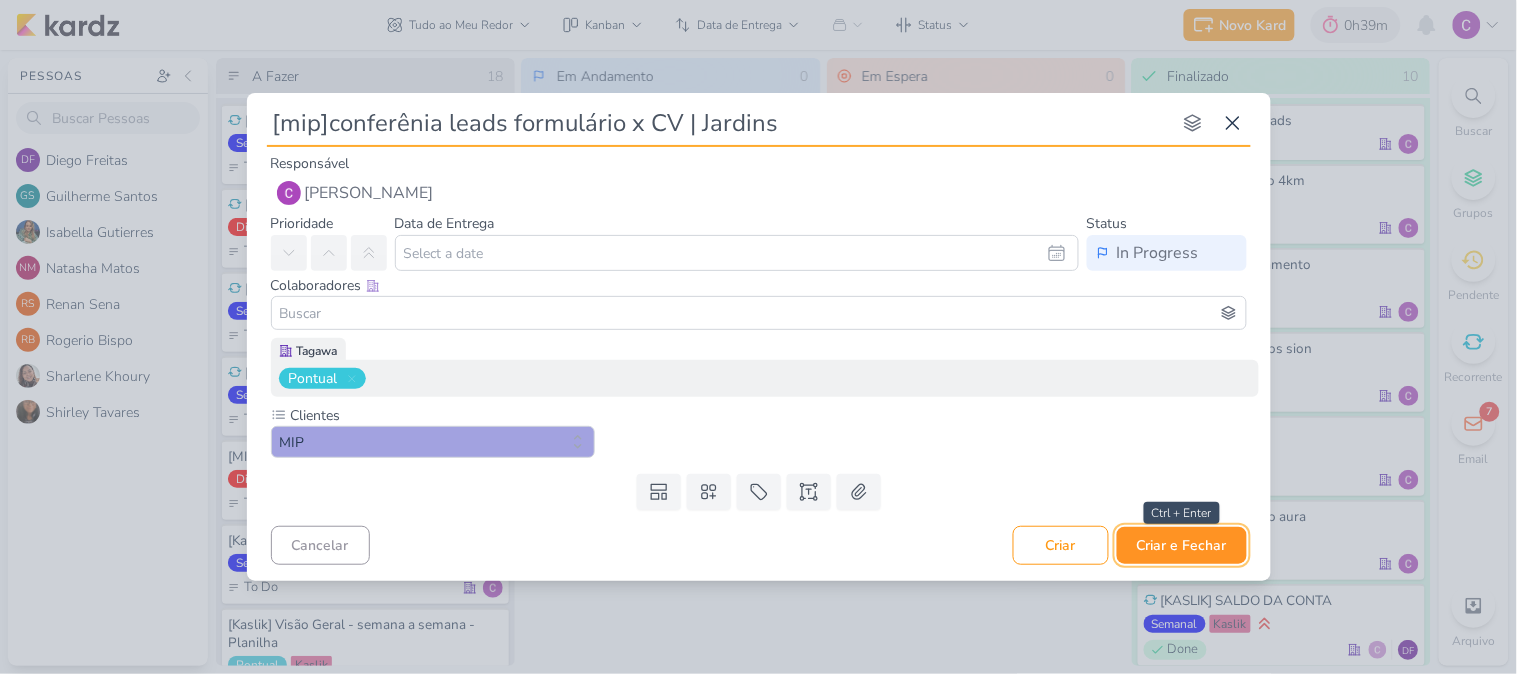 click on "Criar e Fechar" at bounding box center [1182, 545] 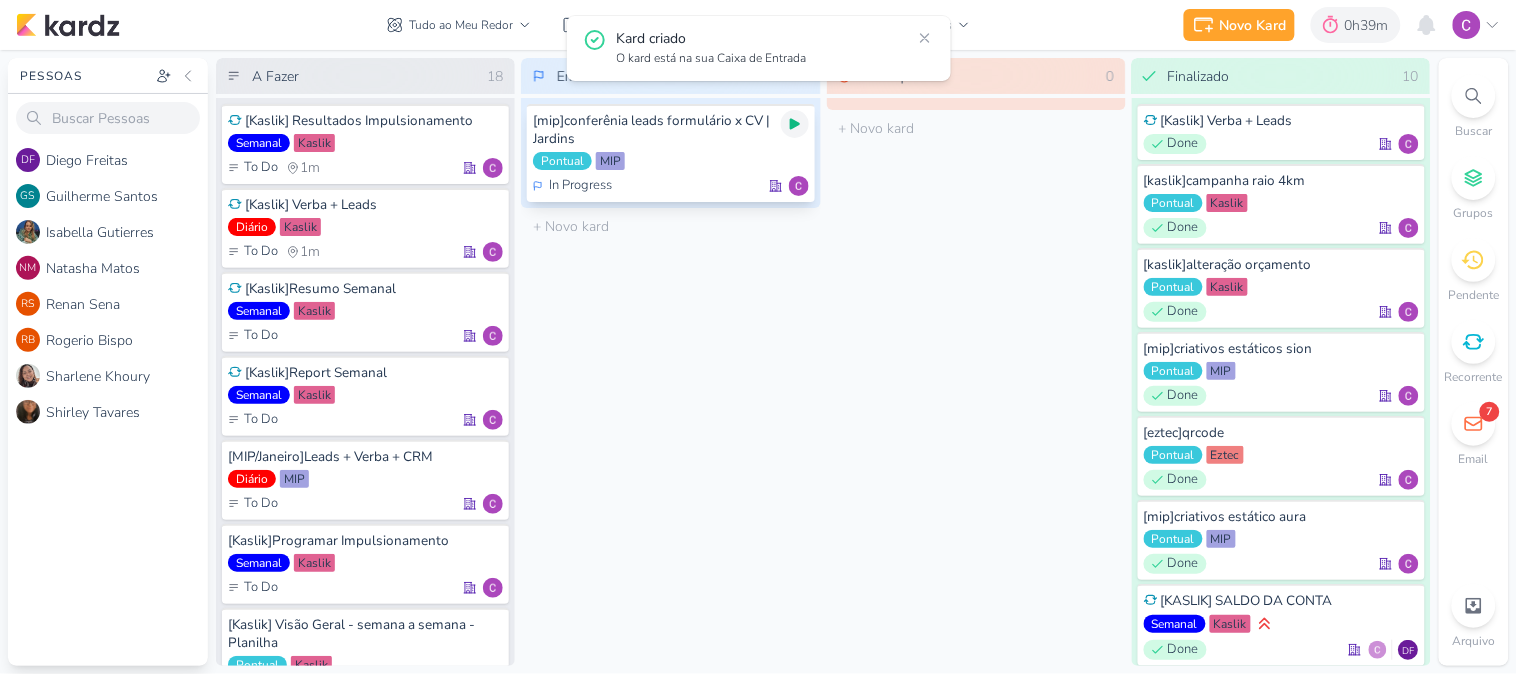 click 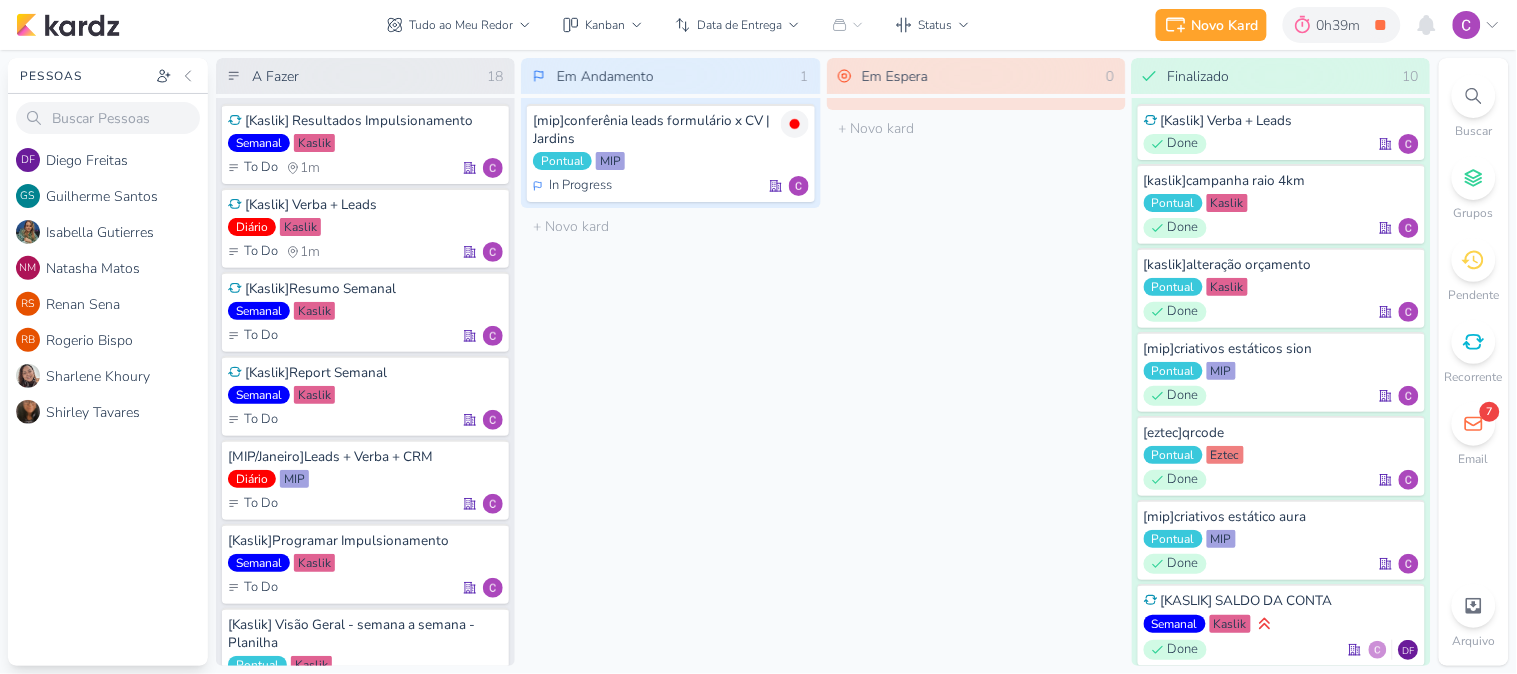 click on "Em Espera
0
O título do kard deve ter menos que 100 caracteres" at bounding box center [976, 362] 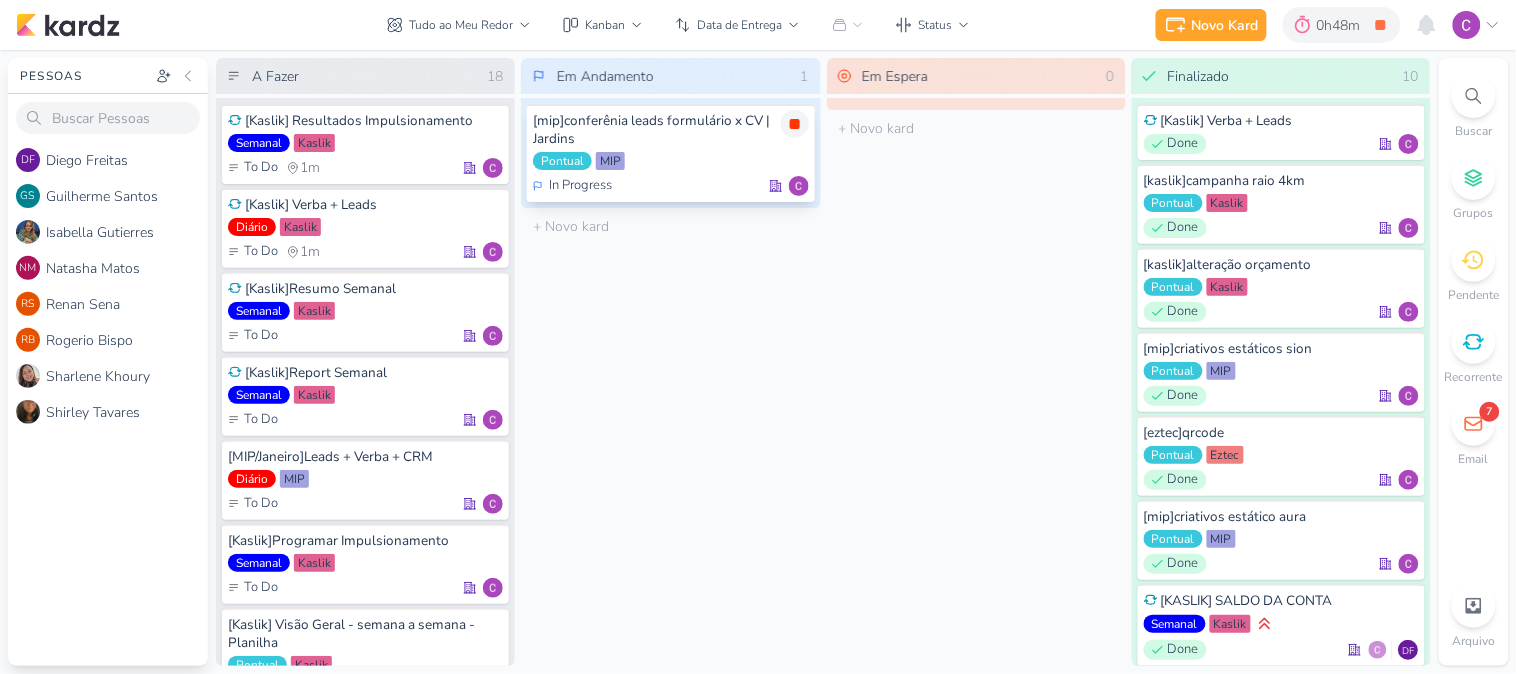 click 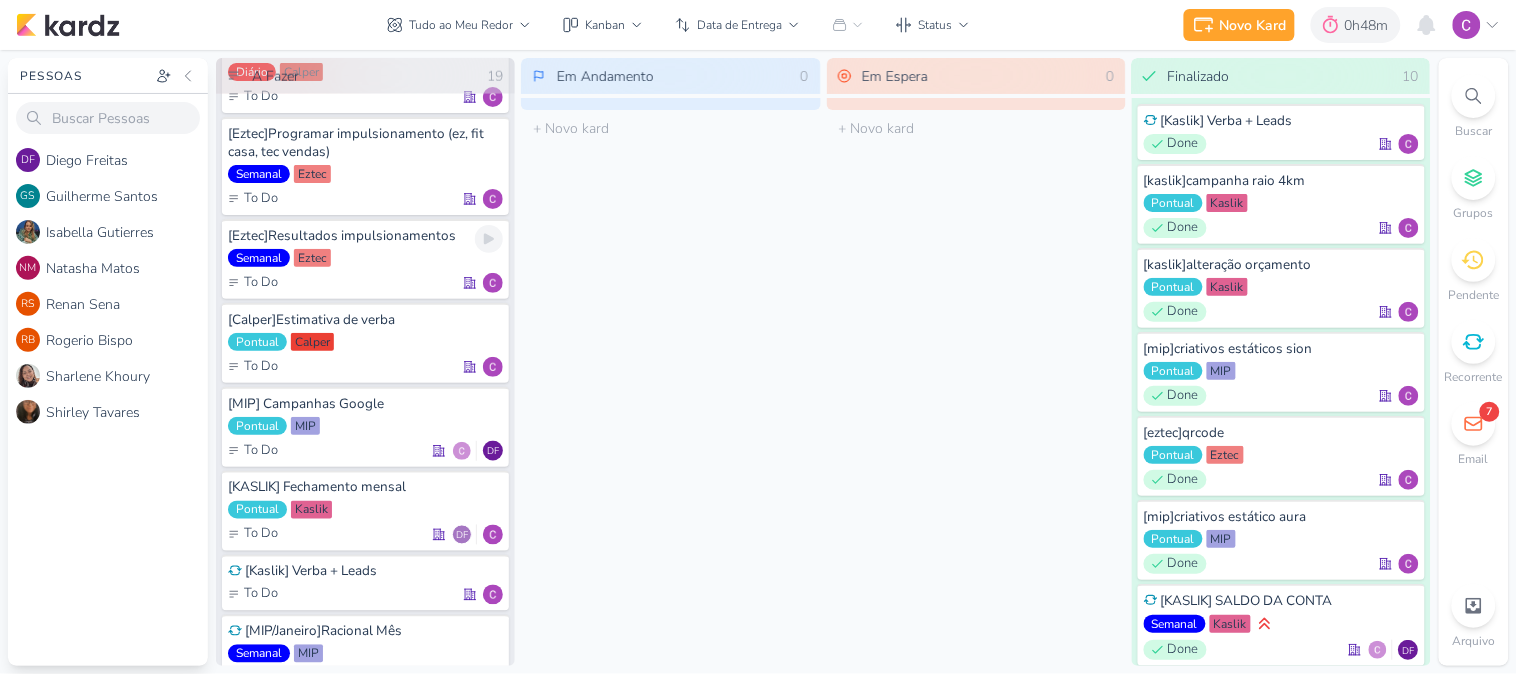 scroll, scrollTop: 888, scrollLeft: 0, axis: vertical 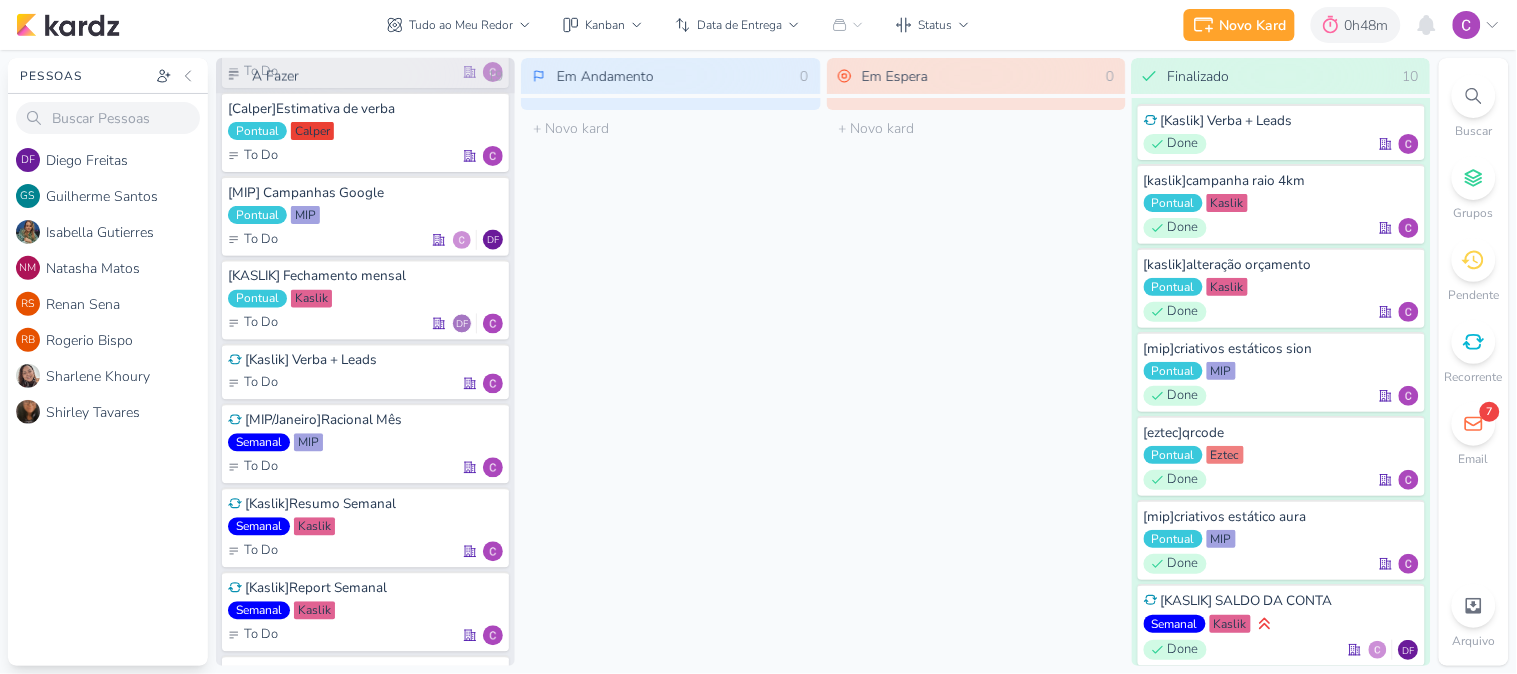 click 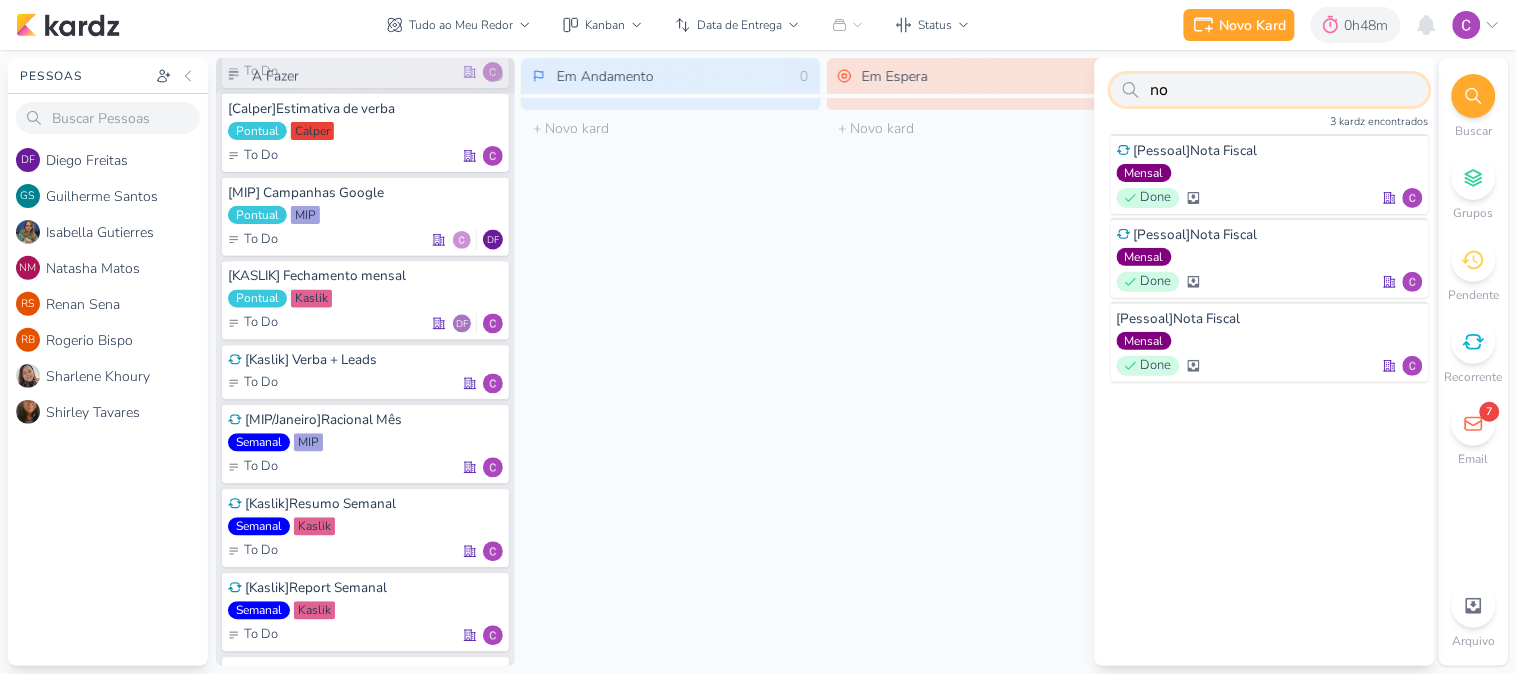 type on "n" 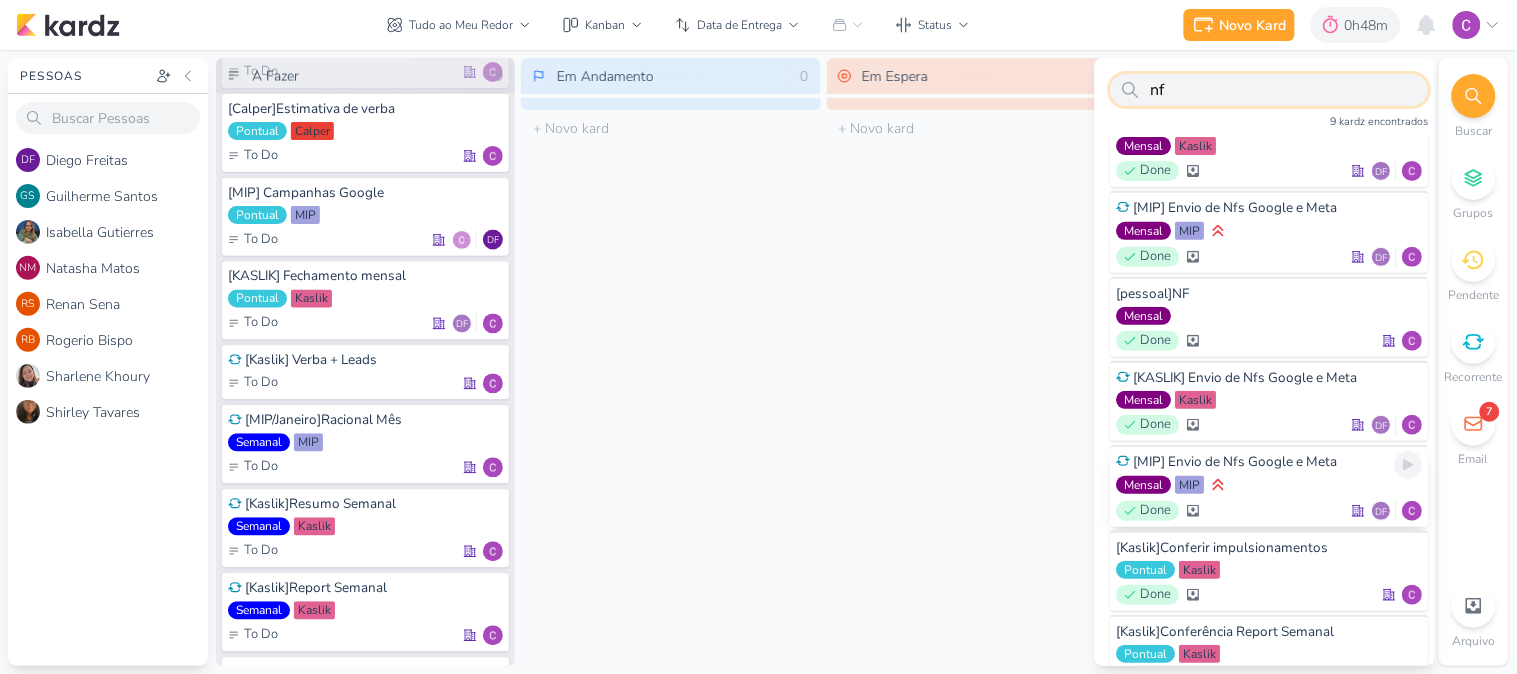 scroll, scrollTop: 222, scrollLeft: 0, axis: vertical 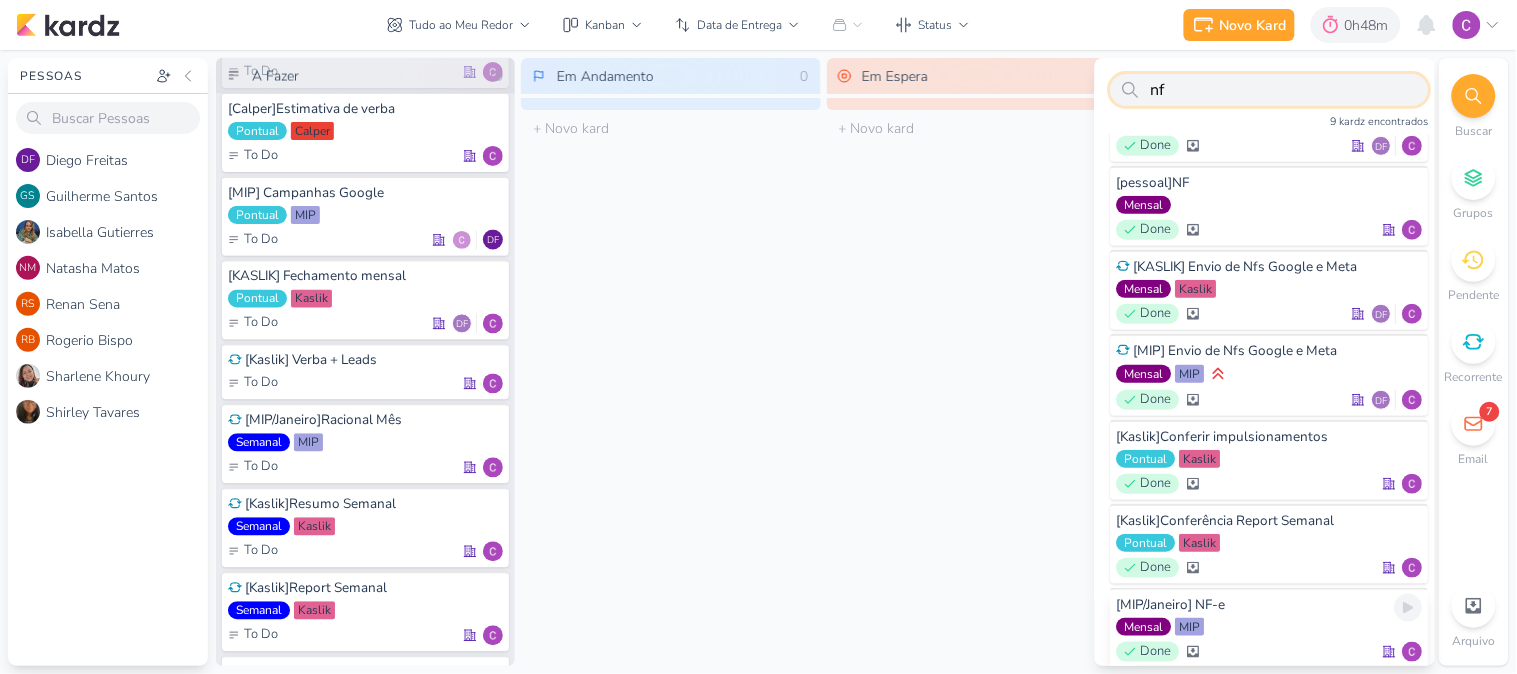 type on "nf" 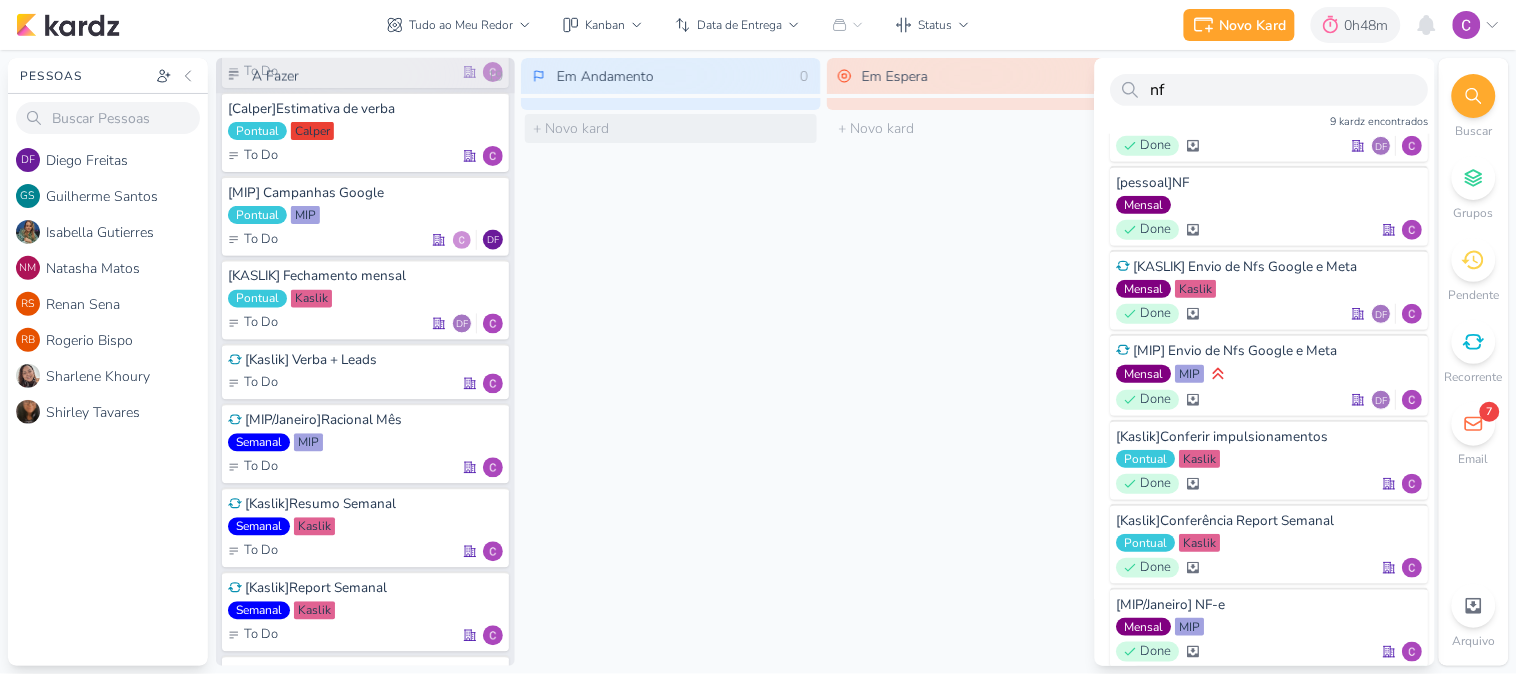 drag, startPoint x: 1267, startPoint y: 610, endPoint x: 656, endPoint y: 113, distance: 787.6103 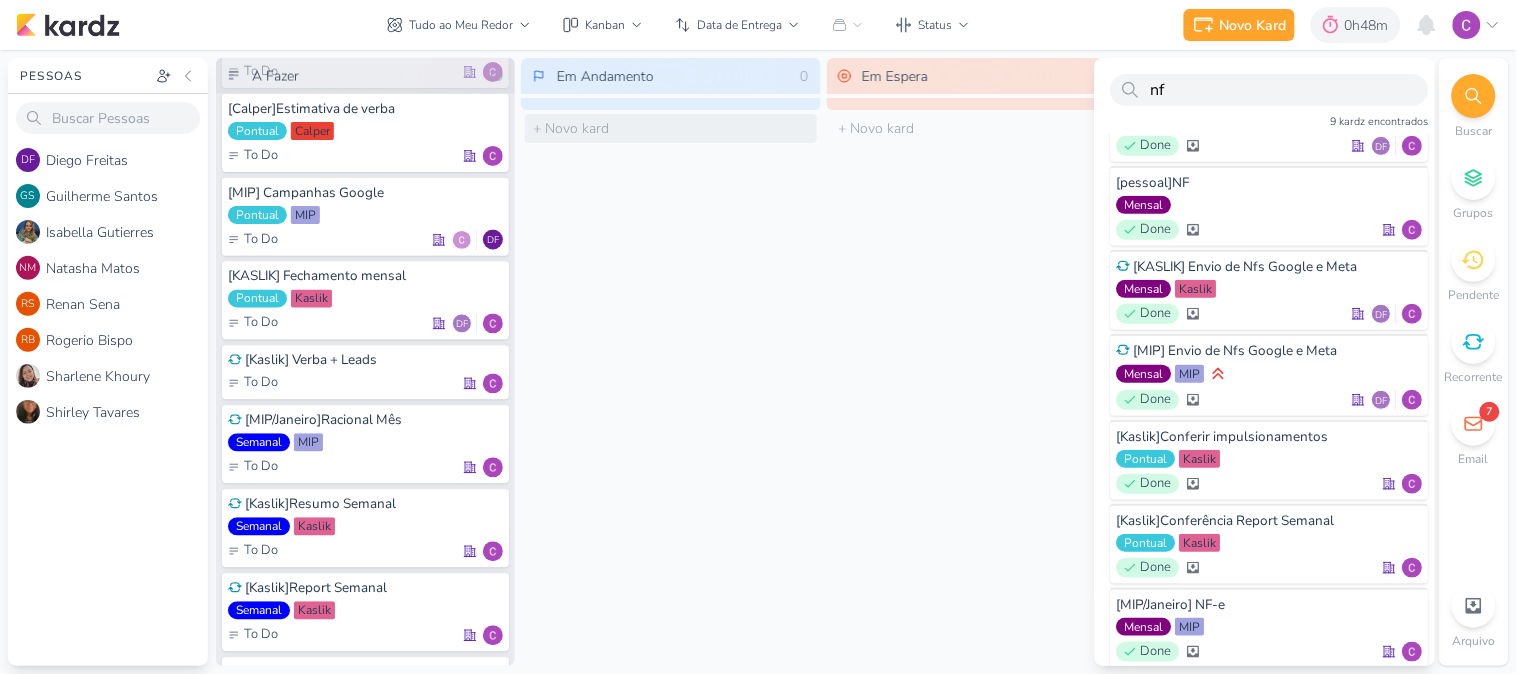 click on "Pessoas
[GEOGRAPHIC_DATA]
DF
D i e g o   F r e i t a s
GS
G u i l h e r m e   S [PERSON_NAME] I [PERSON_NAME] G u t i e r r e s
N" at bounding box center (758, 362) 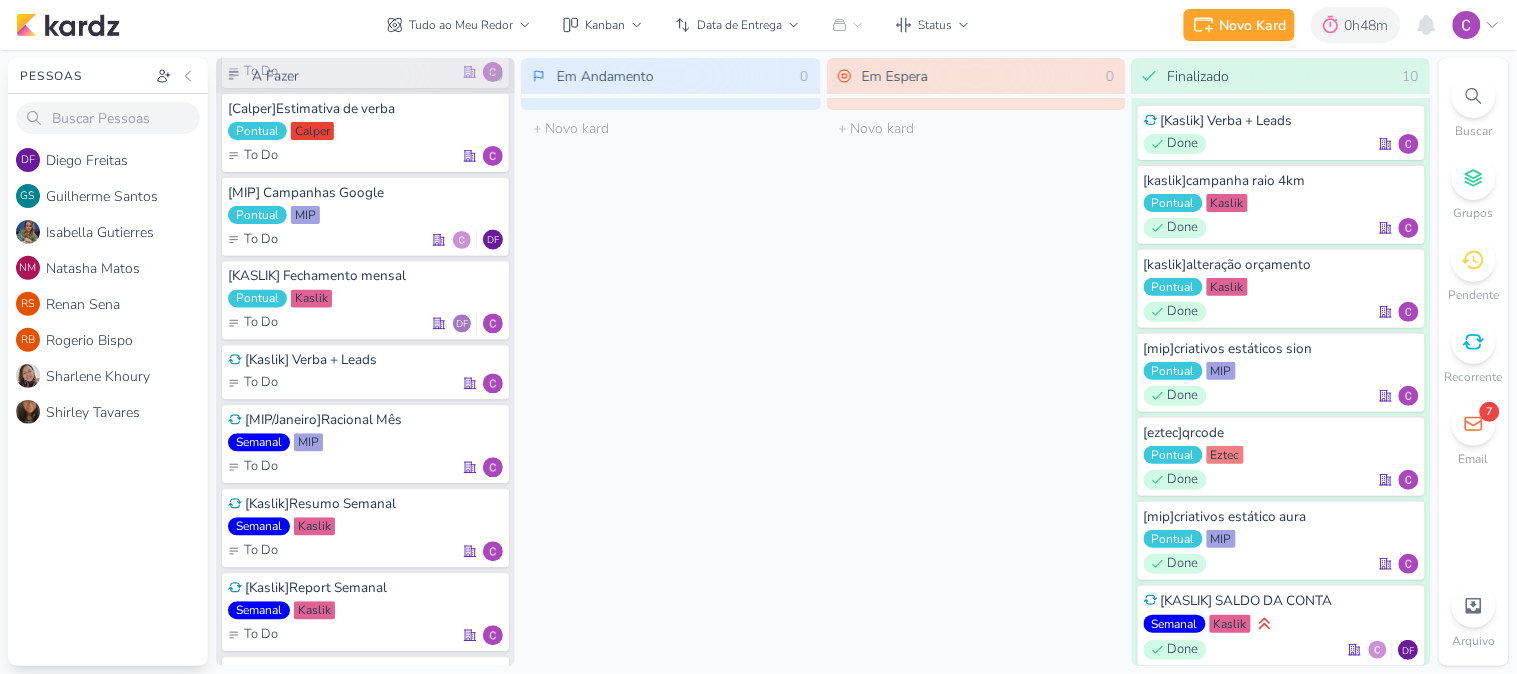 click at bounding box center (1474, 96) 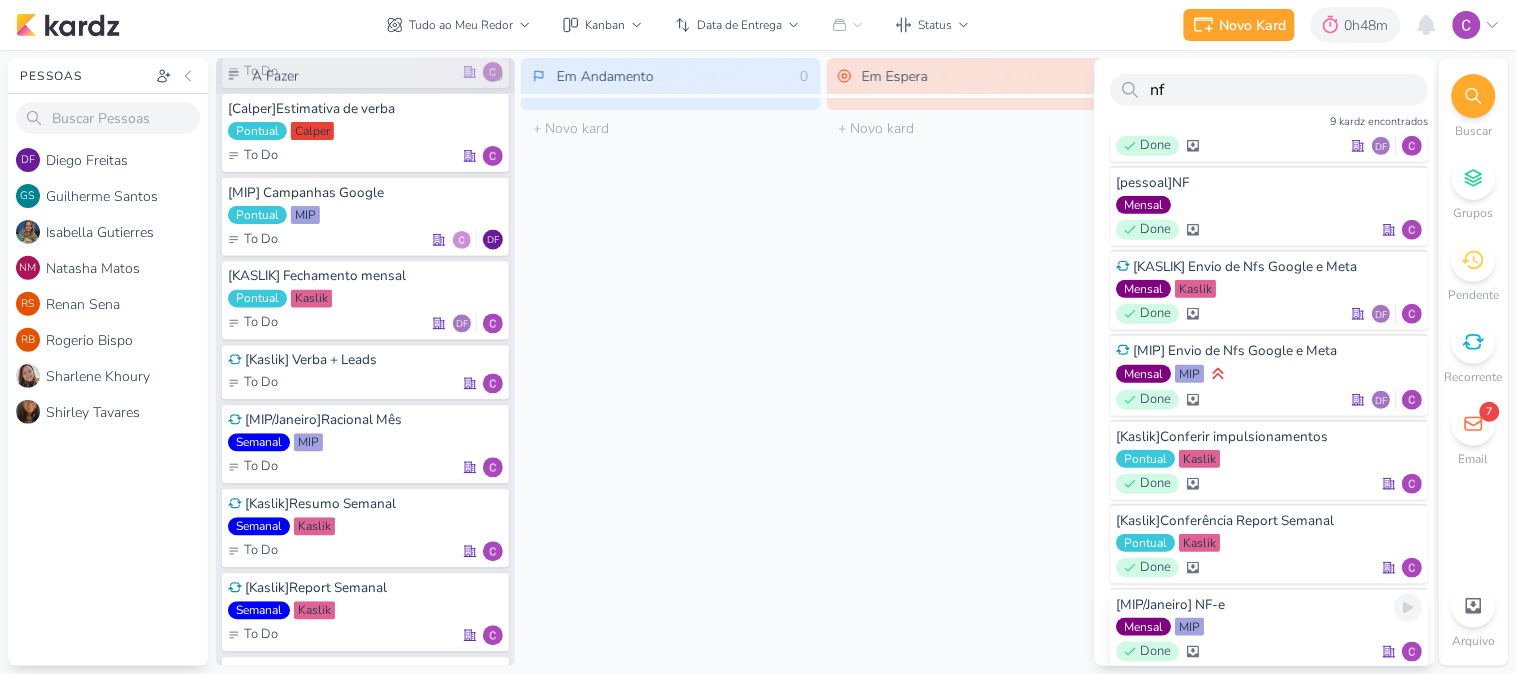 click on "[MIP/Janeiro] NF-e
Mensal
MIP
Done" at bounding box center [1270, 628] 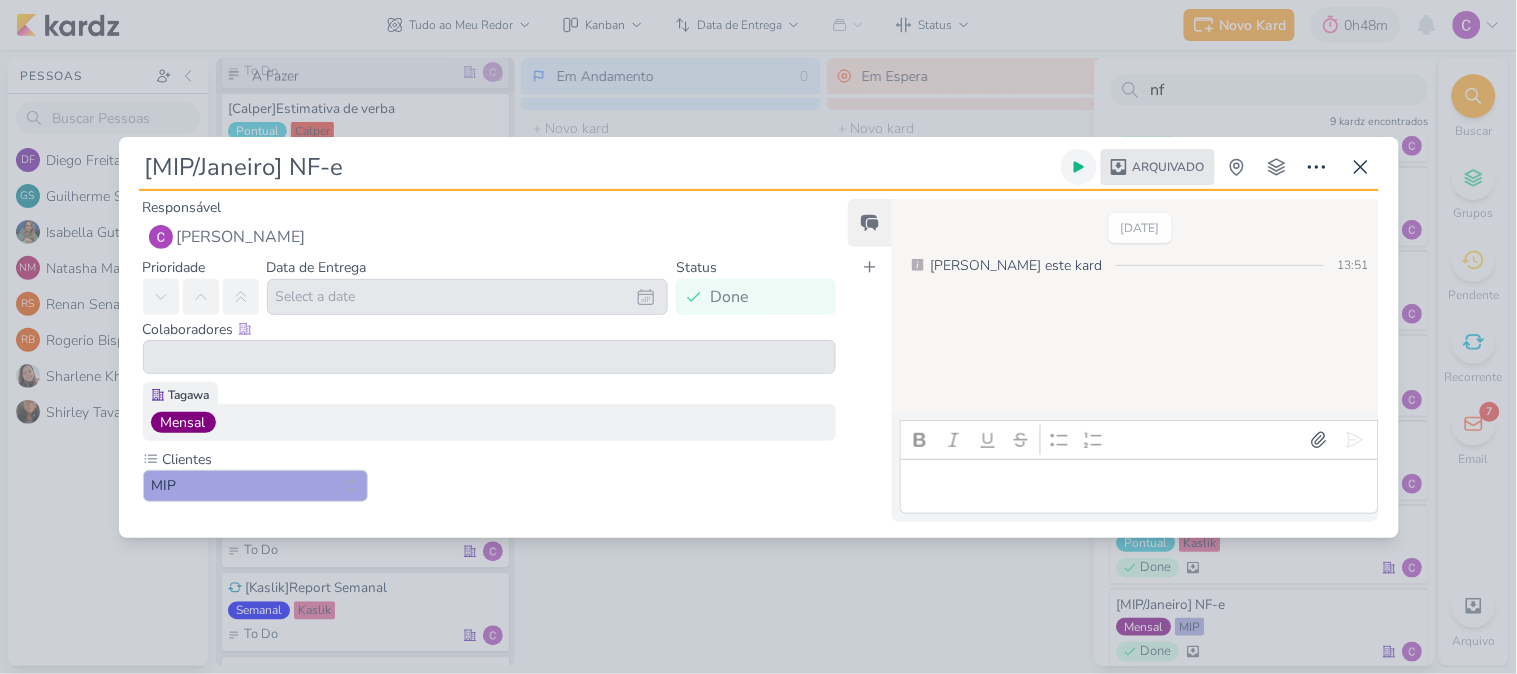 click at bounding box center [1079, 167] 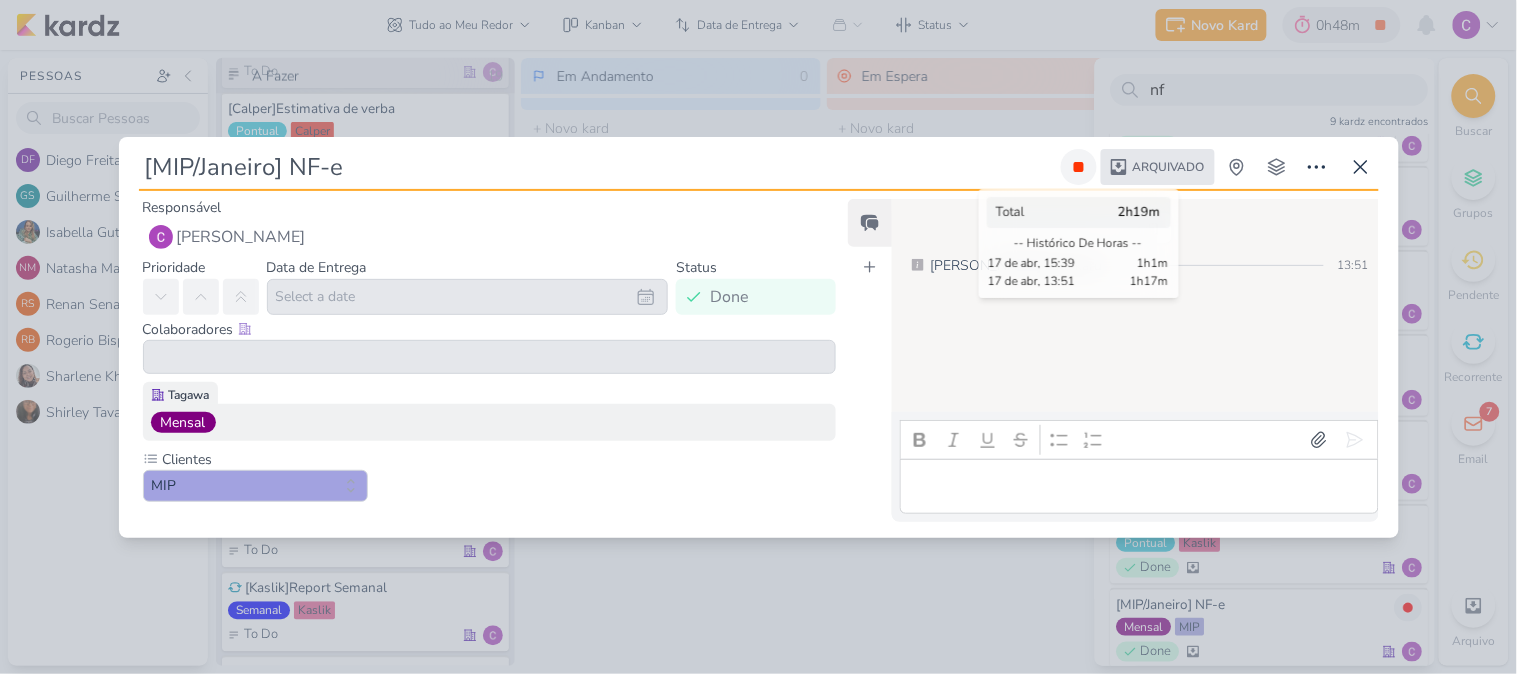 type 